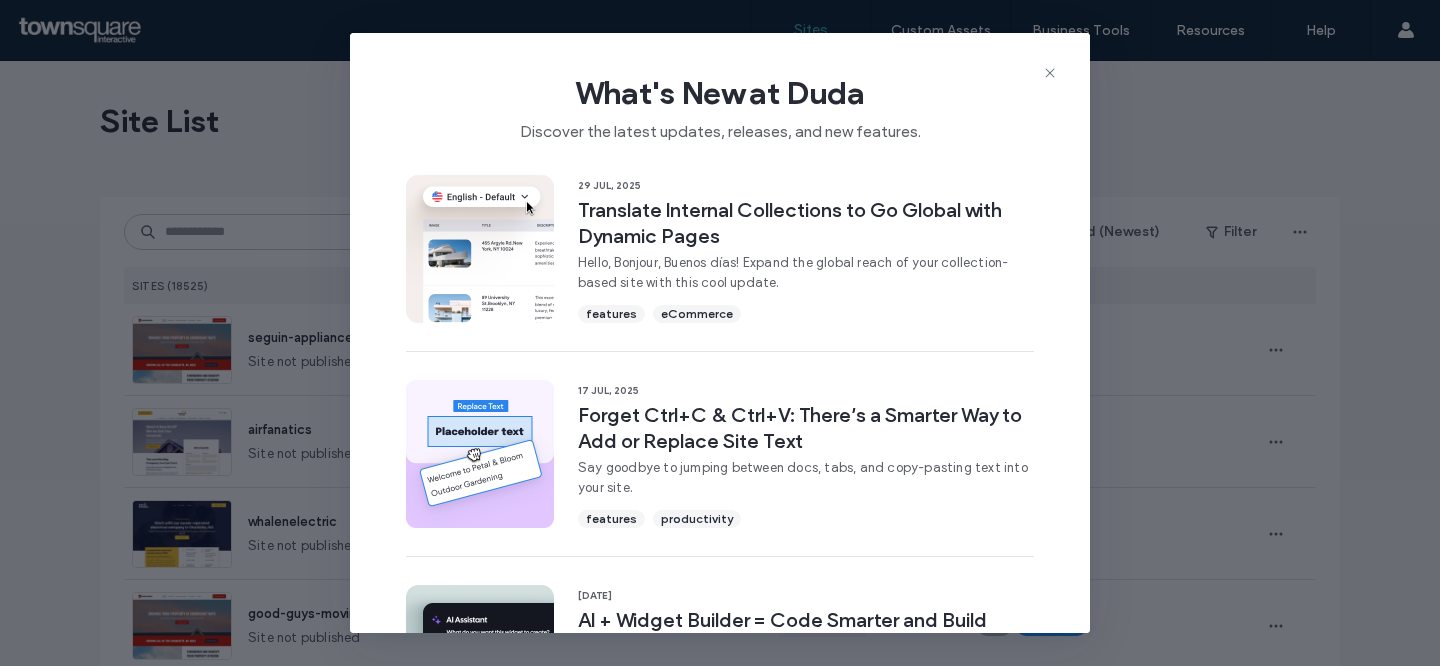scroll, scrollTop: 0, scrollLeft: 0, axis: both 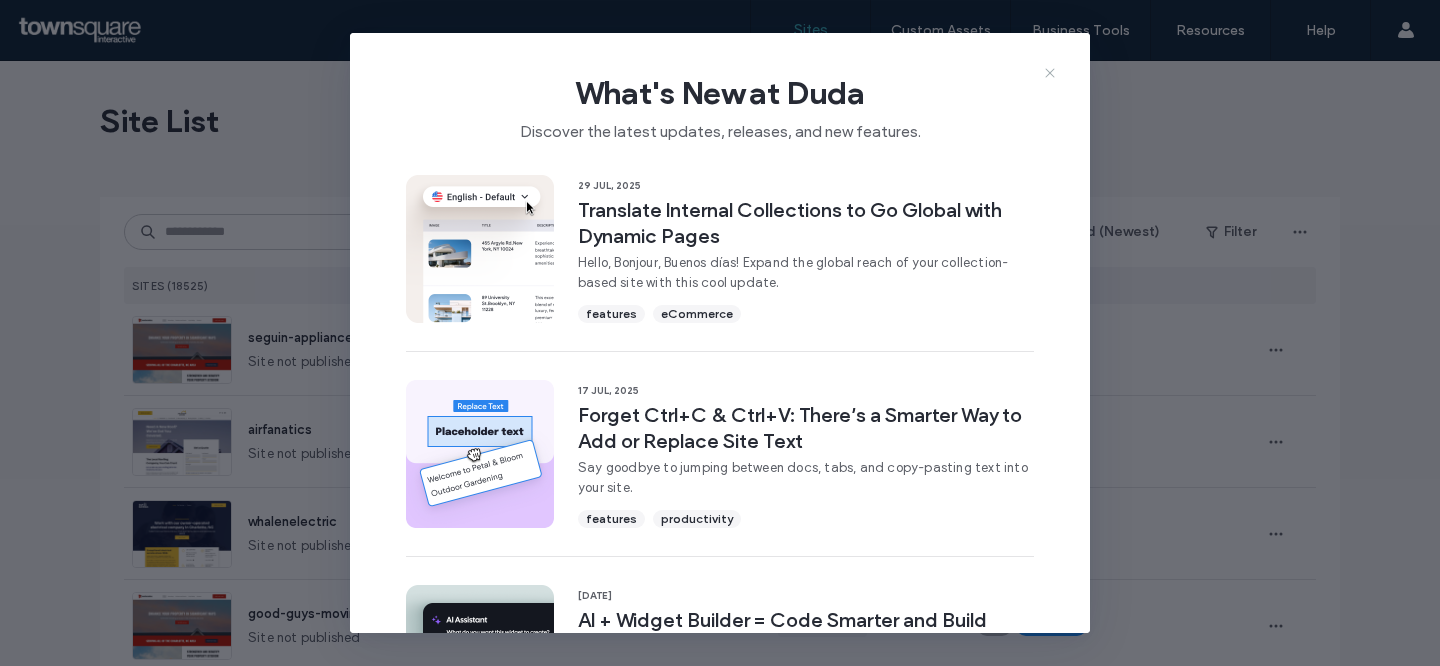 click 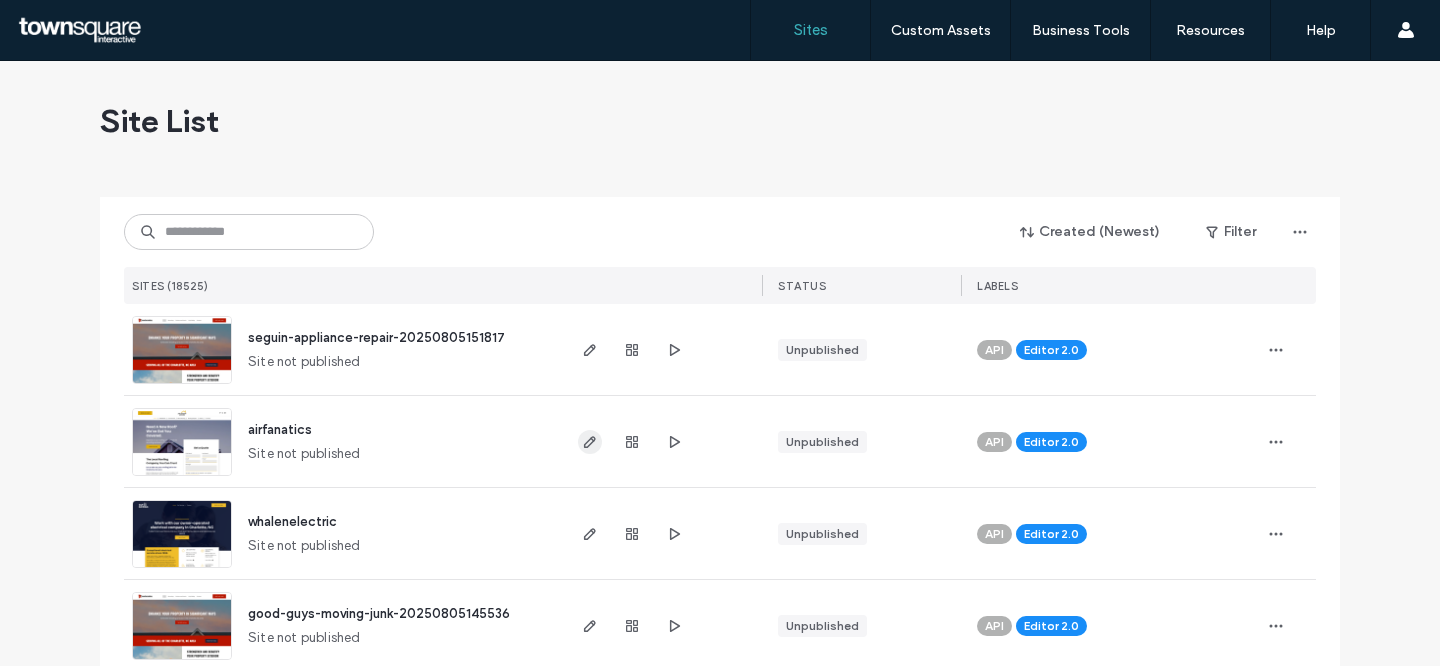 click 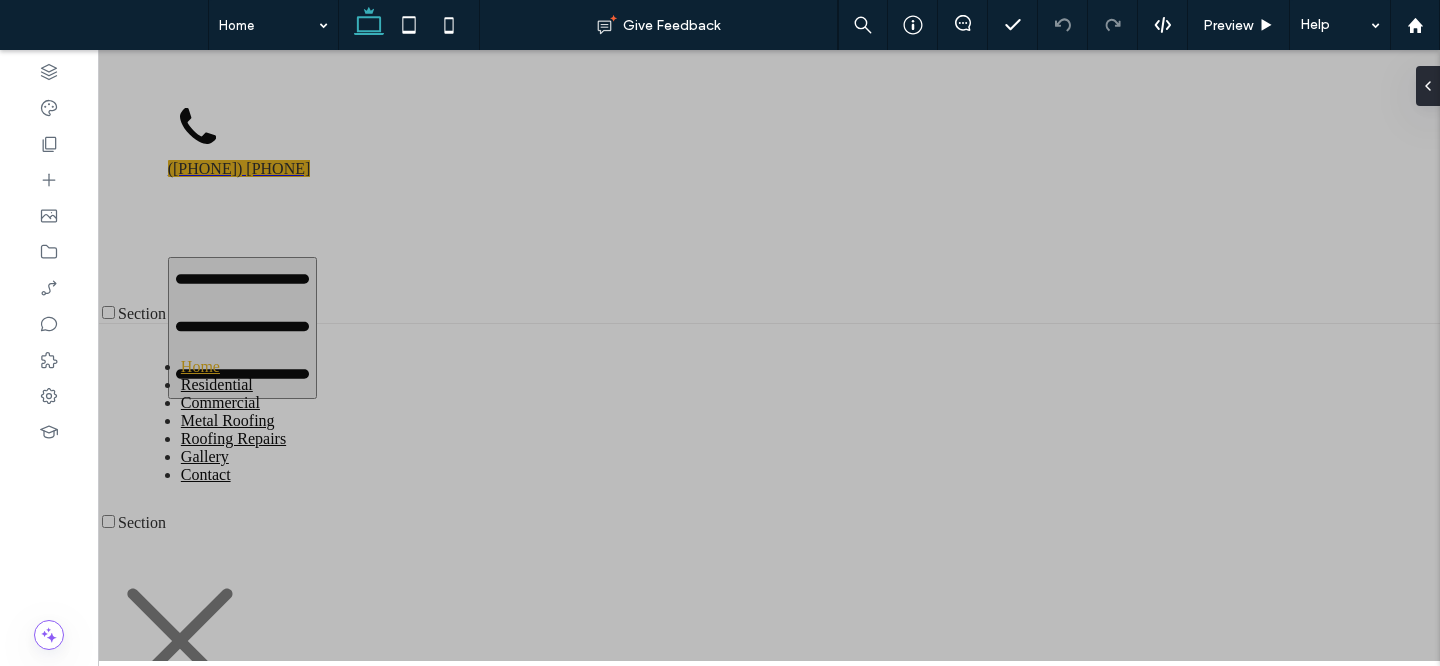 scroll, scrollTop: 0, scrollLeft: 0, axis: both 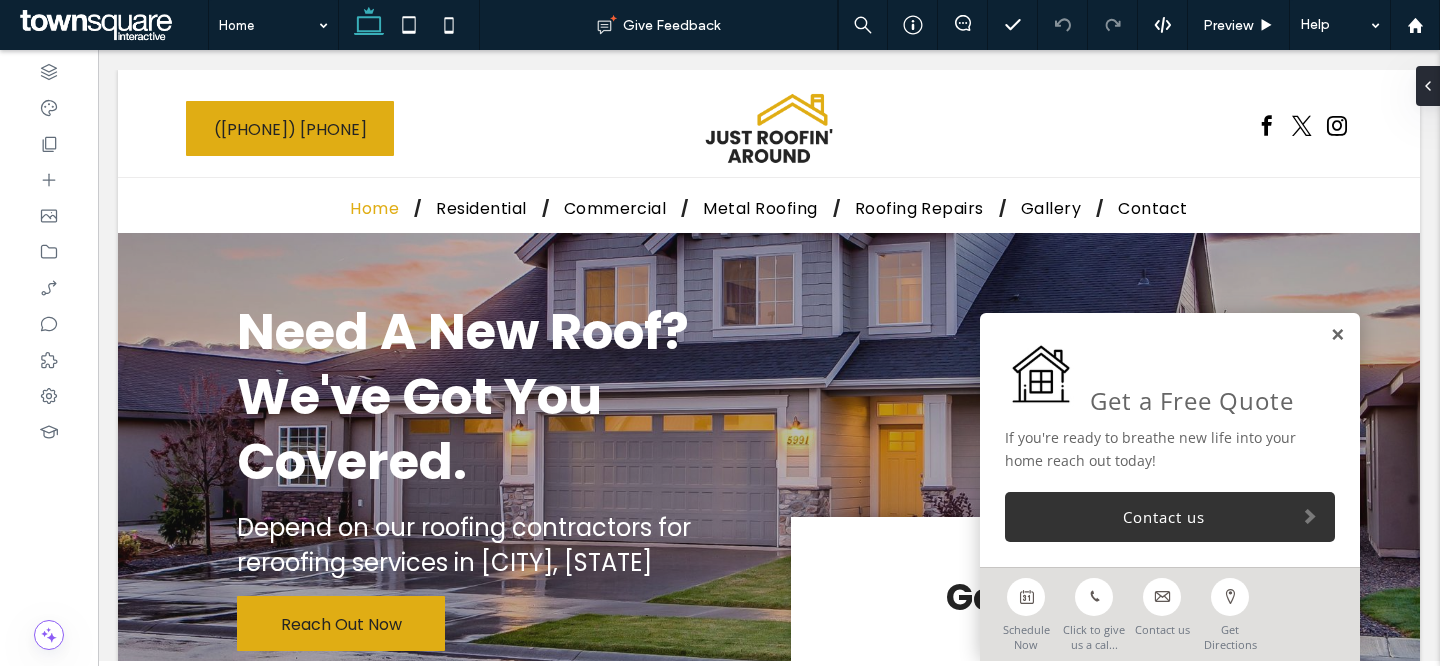 click at bounding box center [1337, 335] 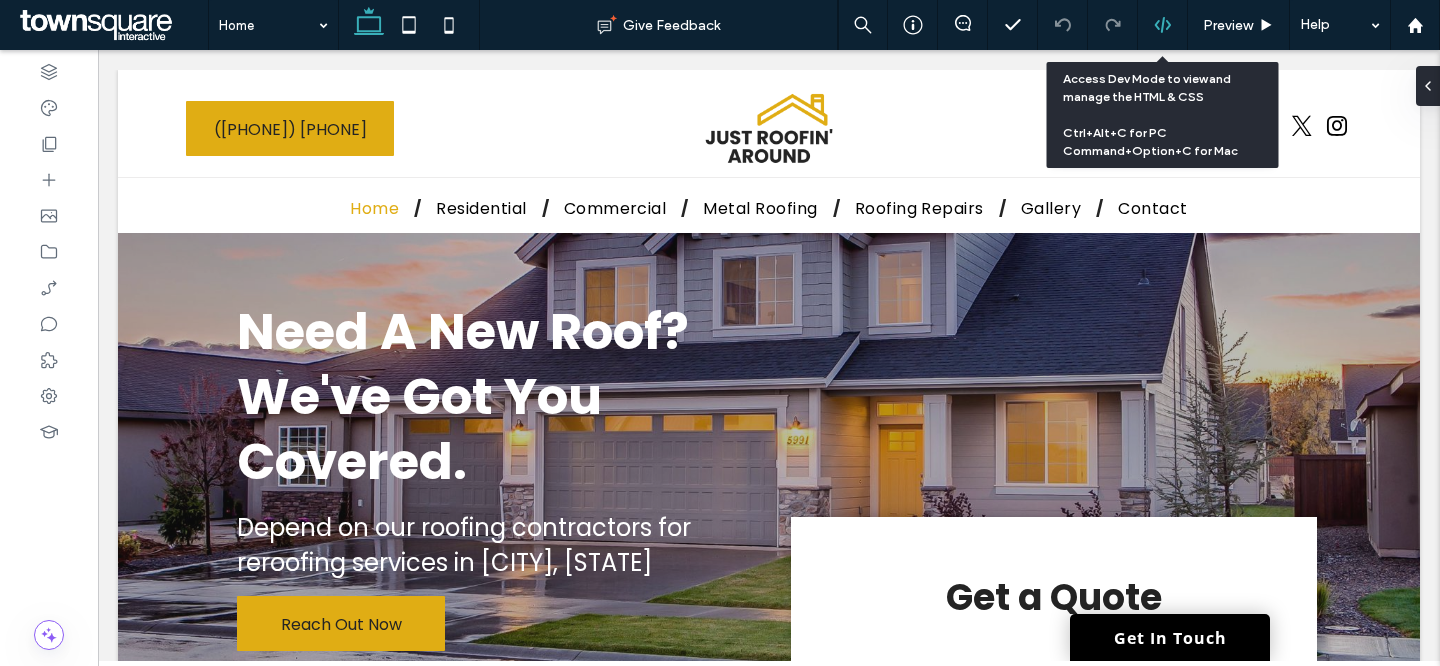 click at bounding box center (1162, 25) 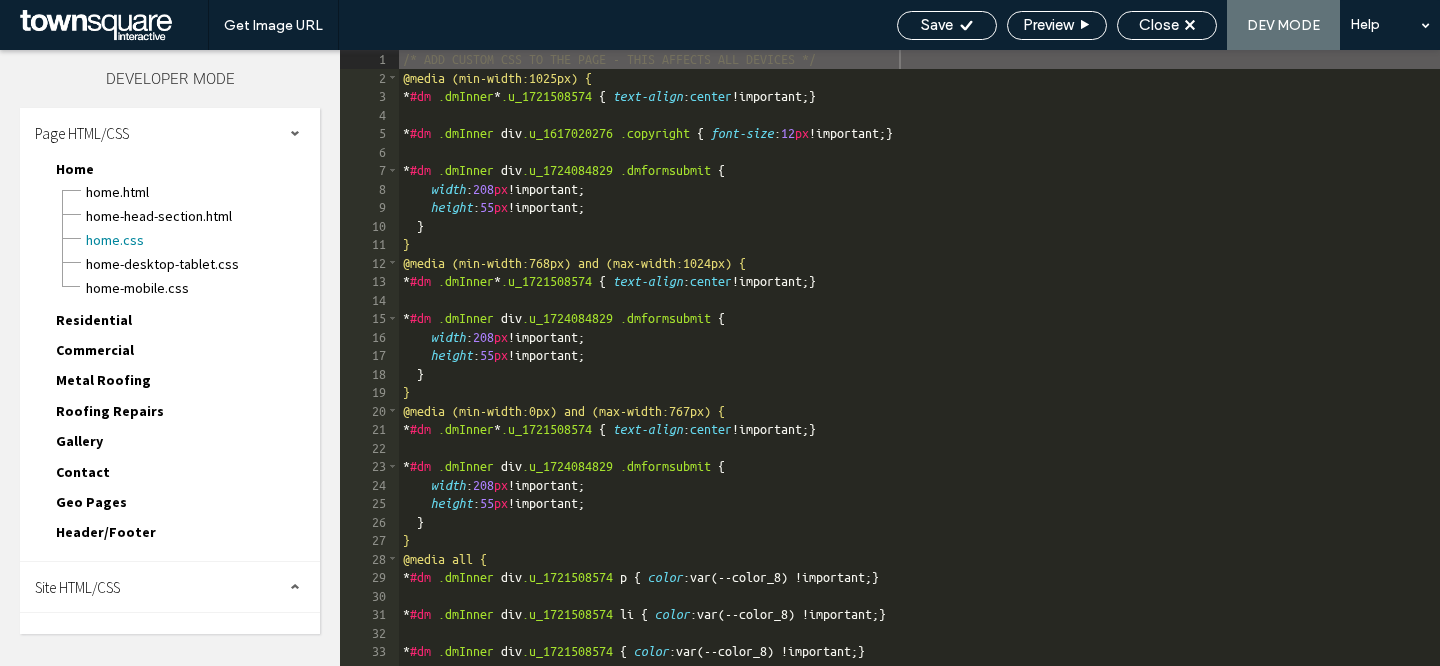 click on "Page HTML/CSS
Home
Home.html
Home-head-section.html
Home.css
Home-desktop-tablet.css
Home-mobile.css
Residential
Residential.html
Residential-head-section.html
Residential.css
Residential-desktop-tablet.css
Residential-mobile.css" at bounding box center [170, 335] 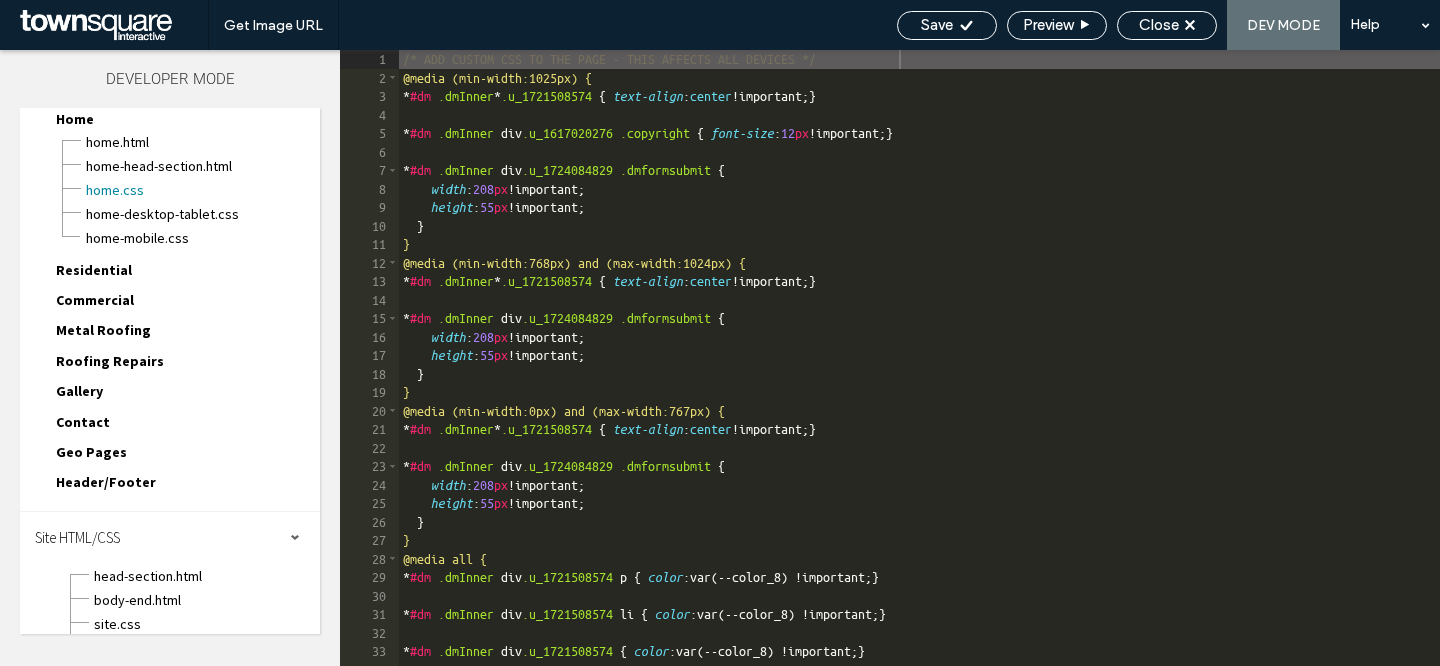 scroll, scrollTop: 109, scrollLeft: 0, axis: vertical 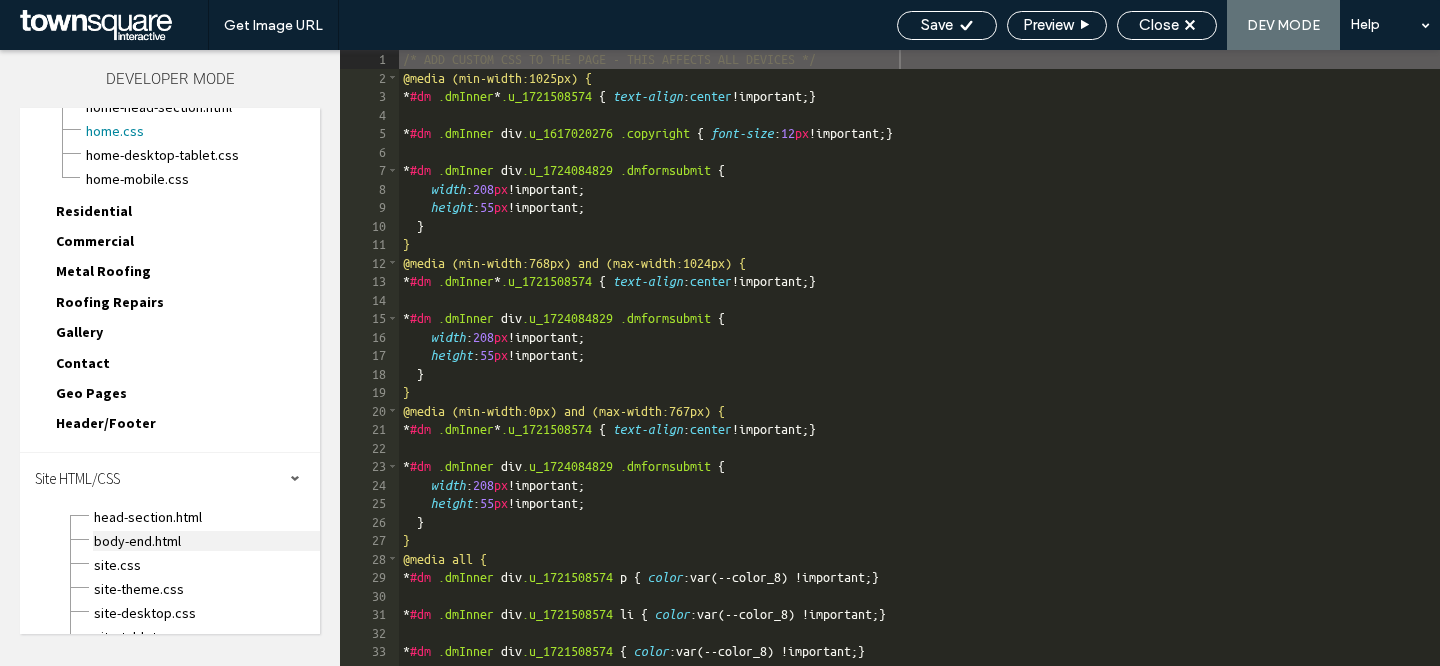 click on "body-end.html" at bounding box center (206, 541) 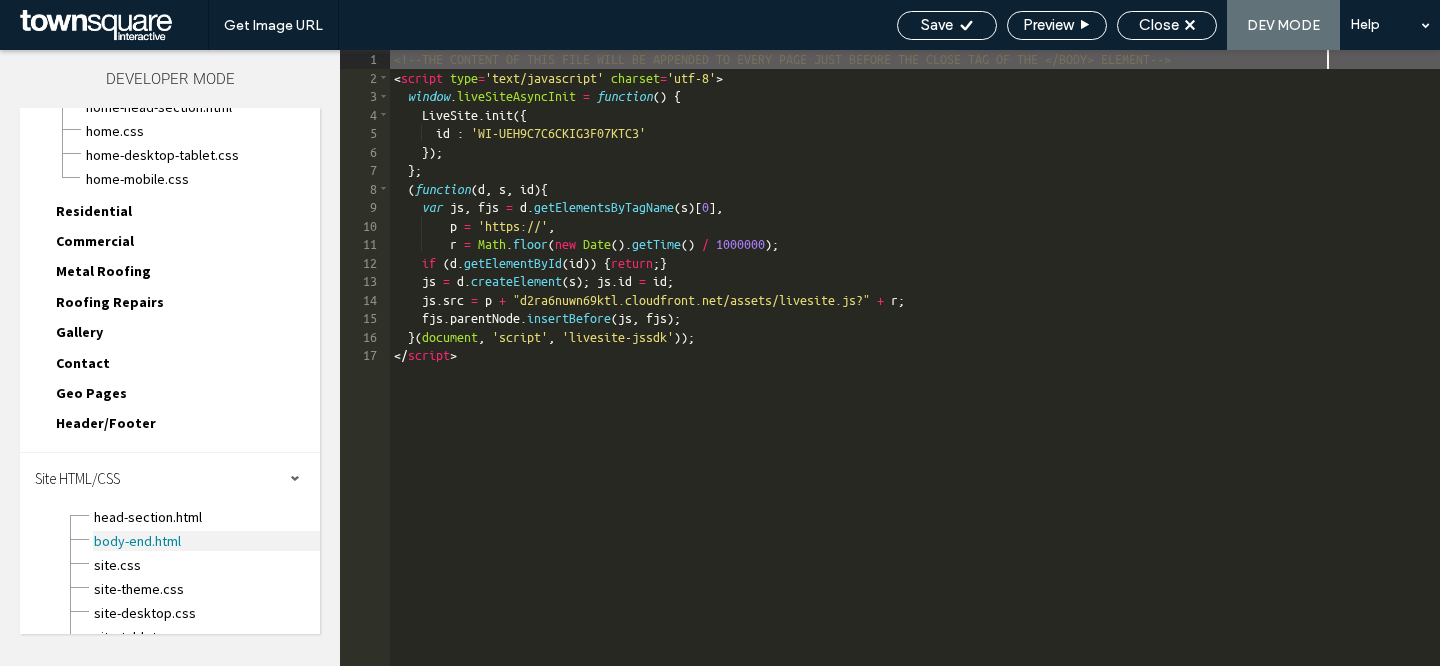 scroll, scrollTop: 1, scrollLeft: 0, axis: vertical 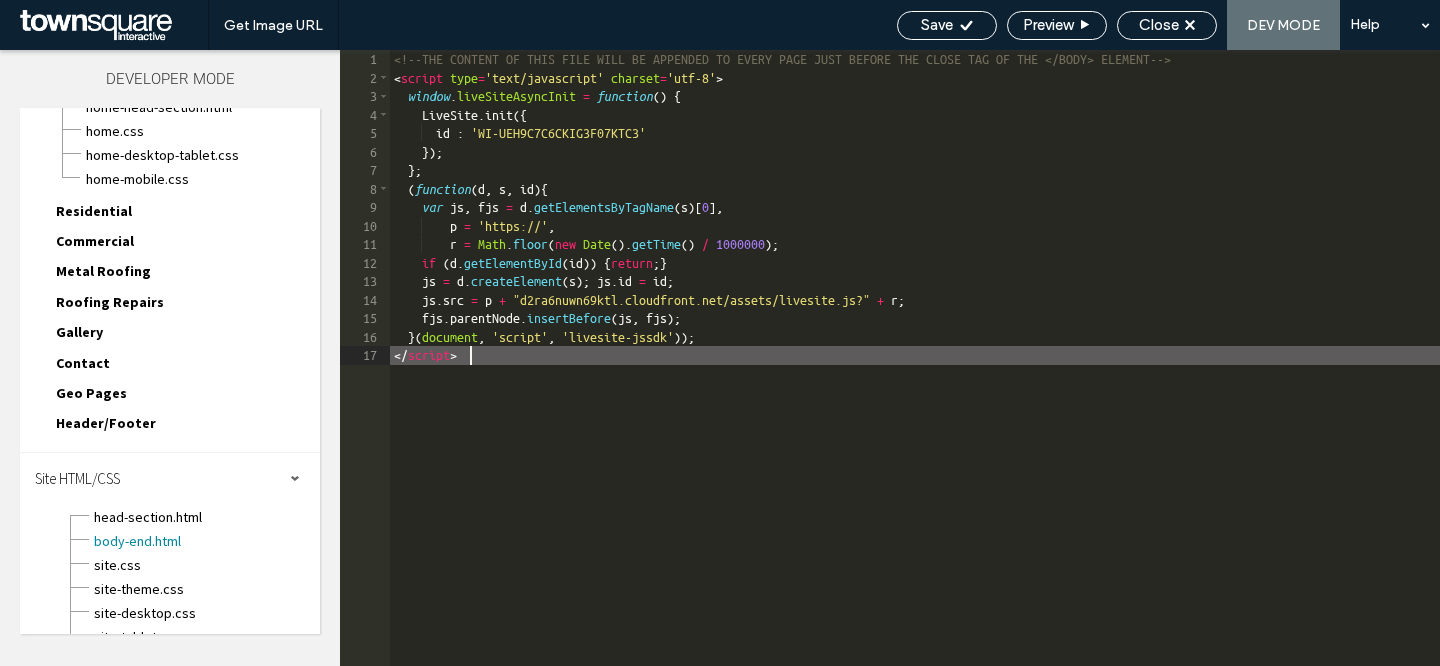 drag, startPoint x: 593, startPoint y: 630, endPoint x: 148, endPoint y: -146, distance: 894.53955 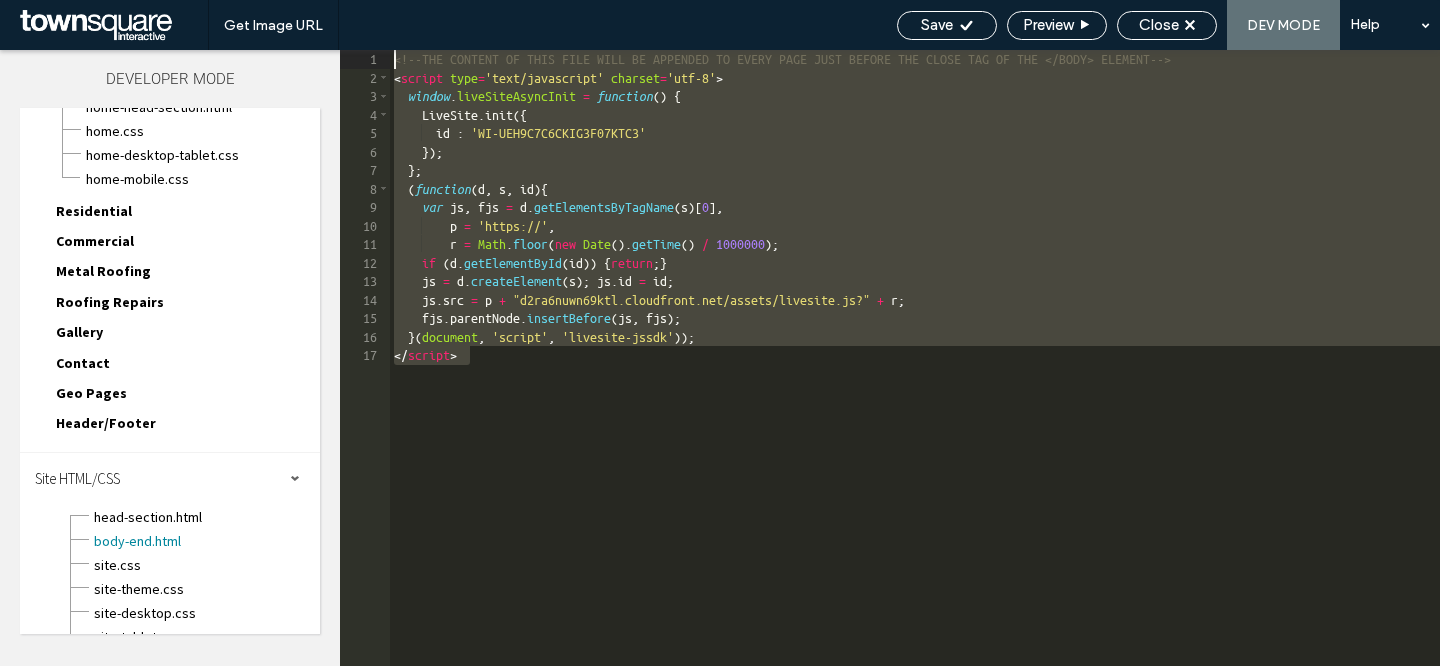 type on "**" 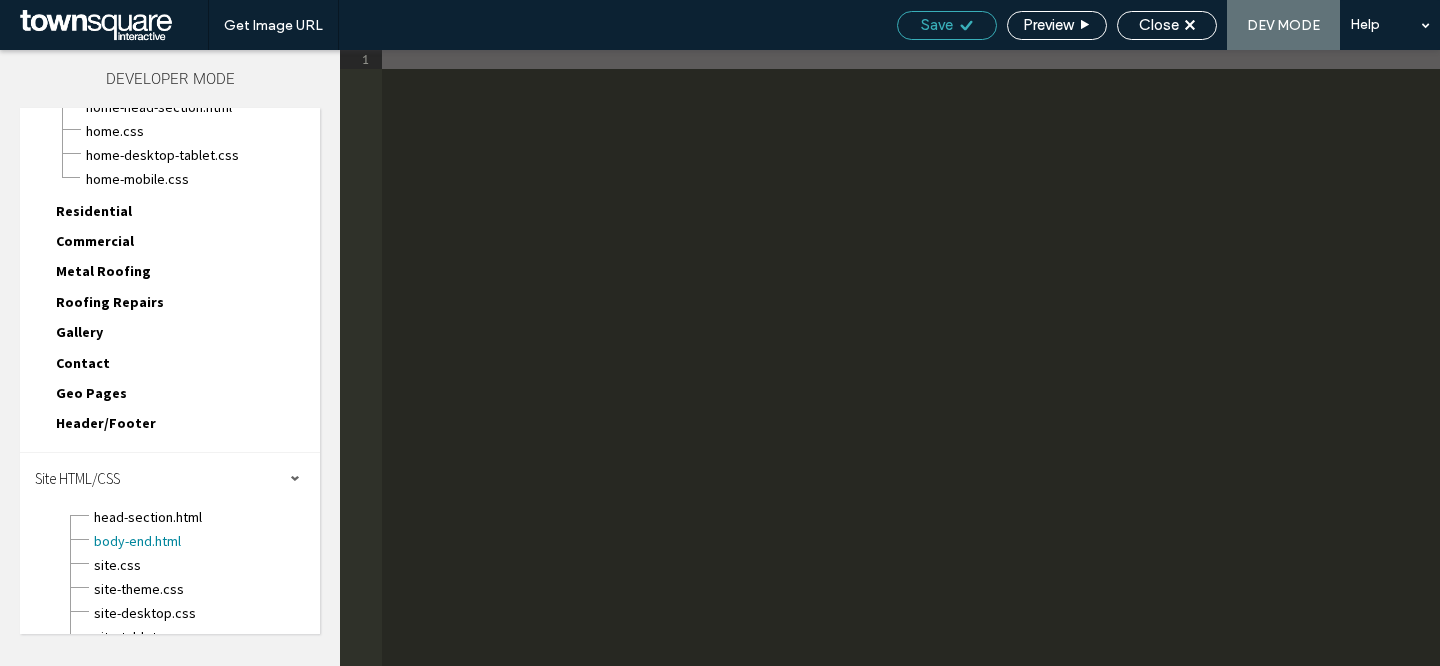 click on "Save" at bounding box center [947, 25] 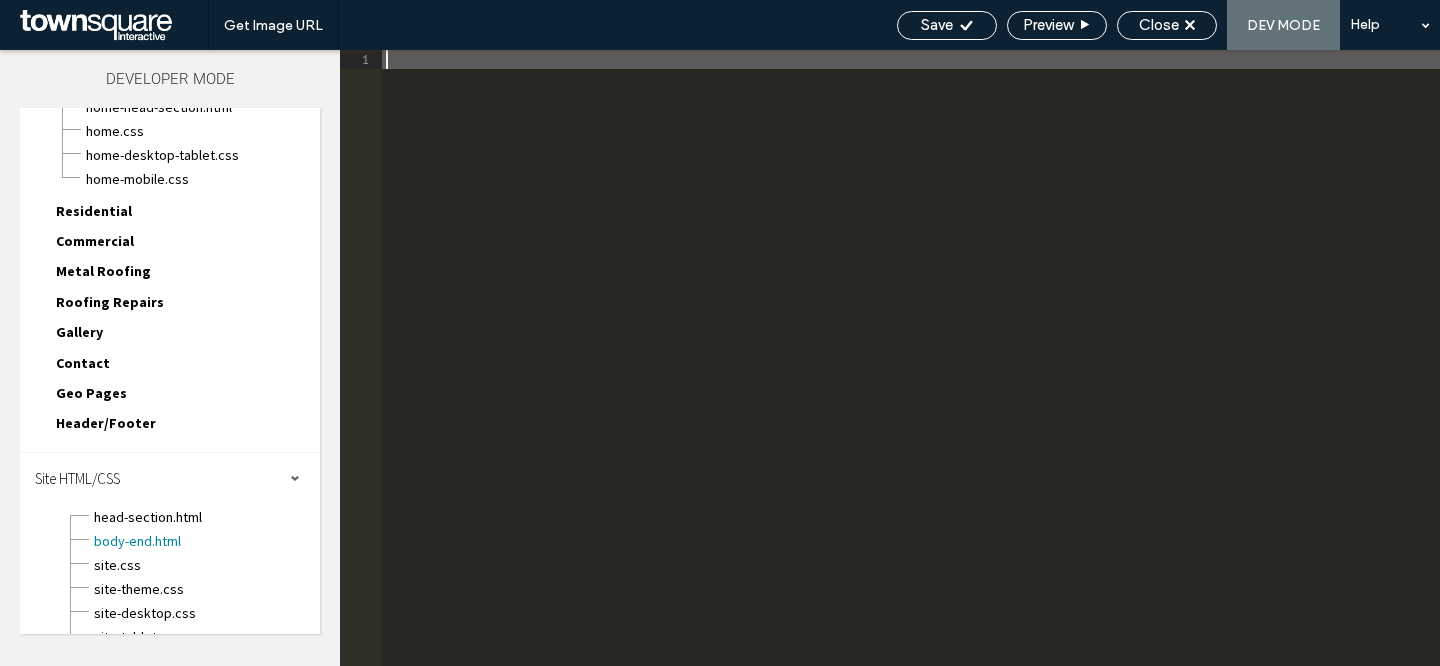 click on "Save Preview Close DEV MODE Help" at bounding box center (1163, 25) 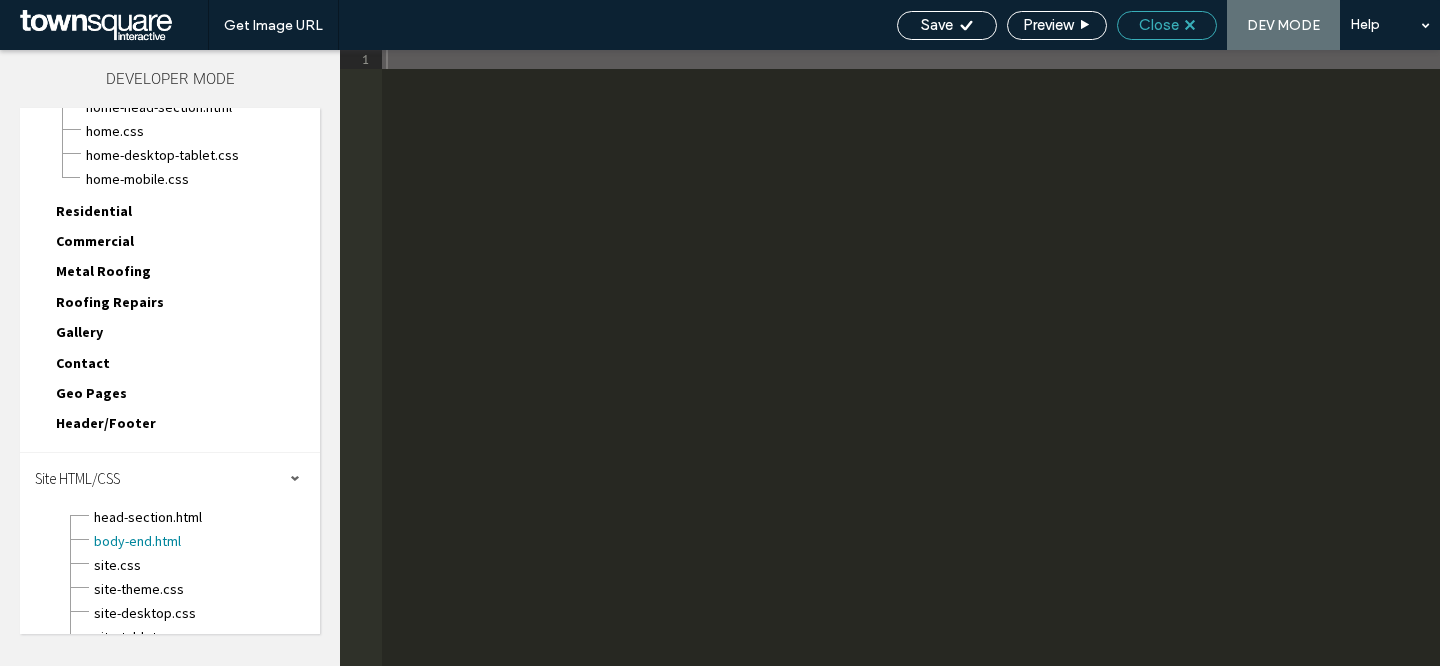click on "Close" at bounding box center (1159, 25) 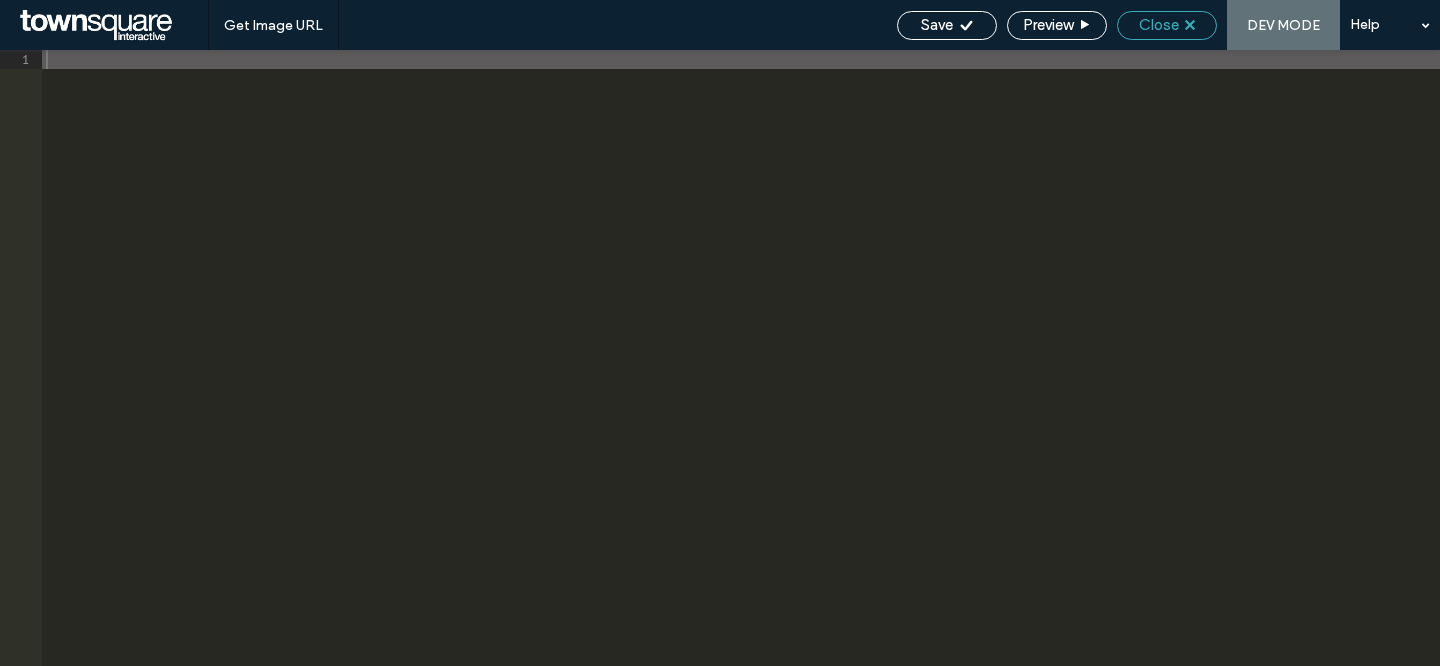 scroll, scrollTop: 0, scrollLeft: 0, axis: both 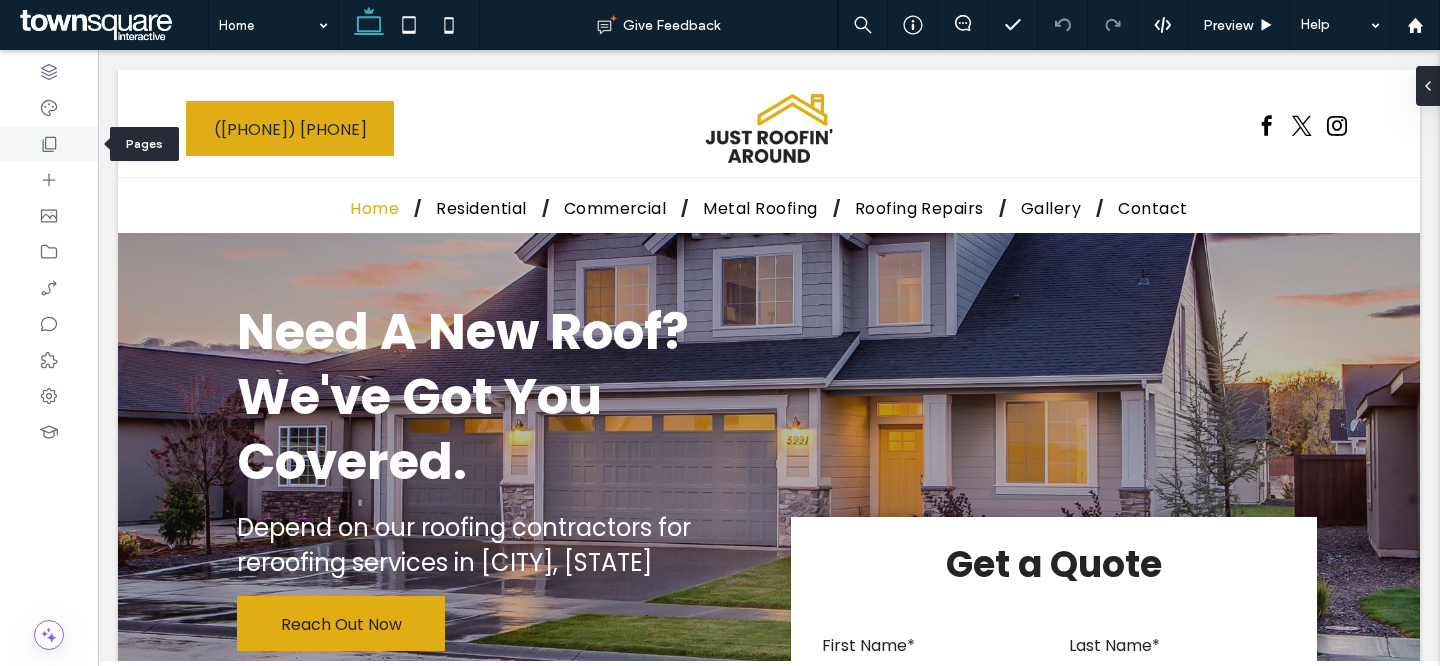 click 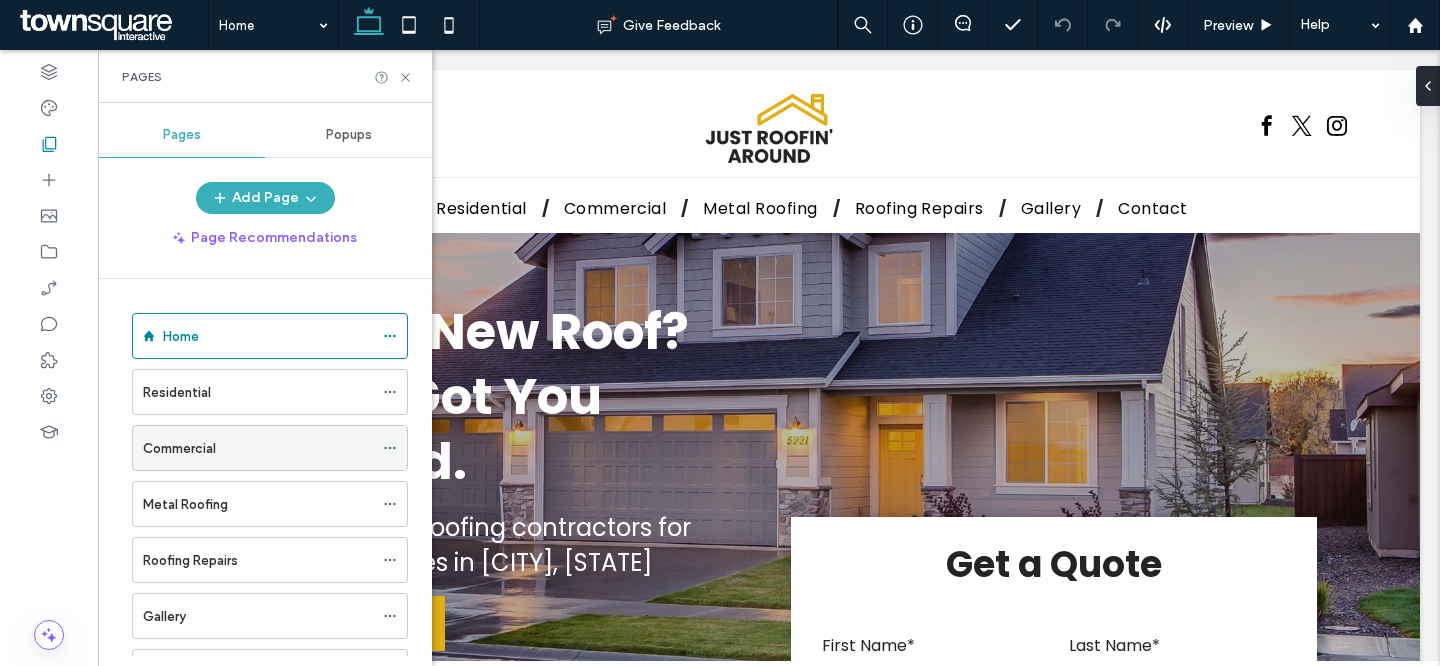 click 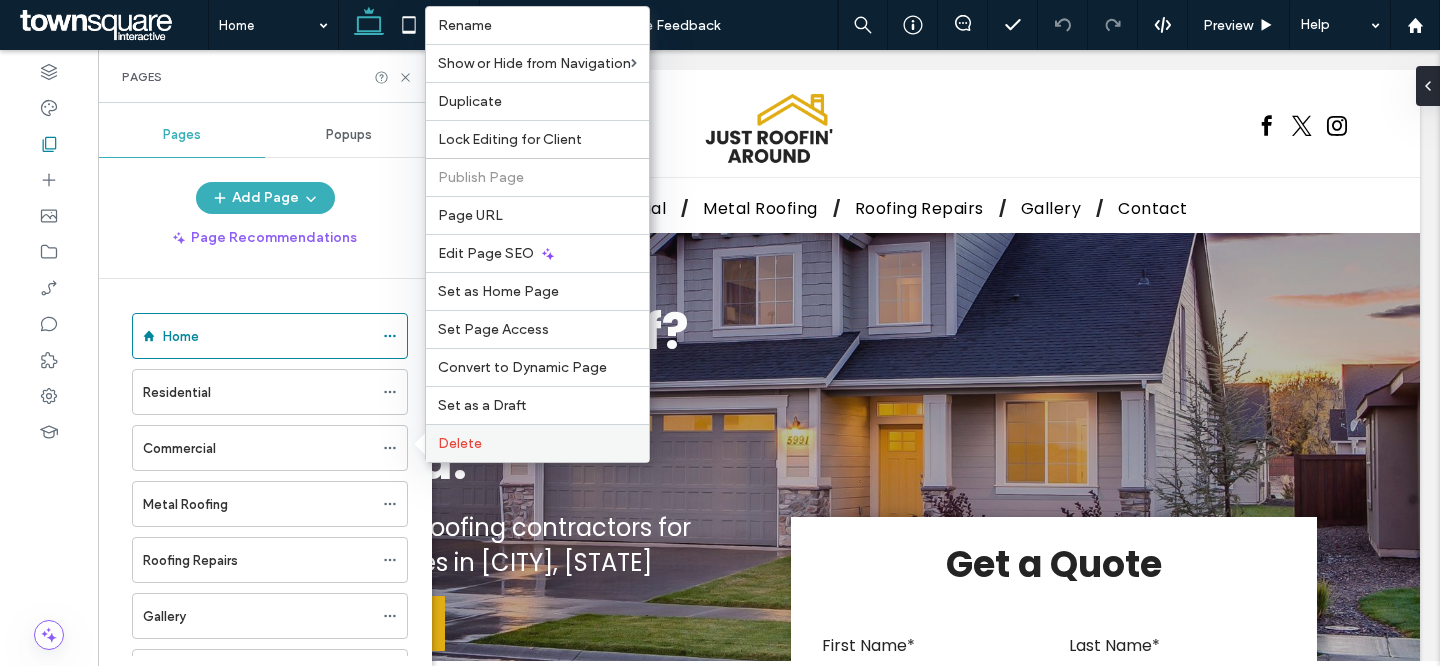 click on "Delete" at bounding box center (537, 443) 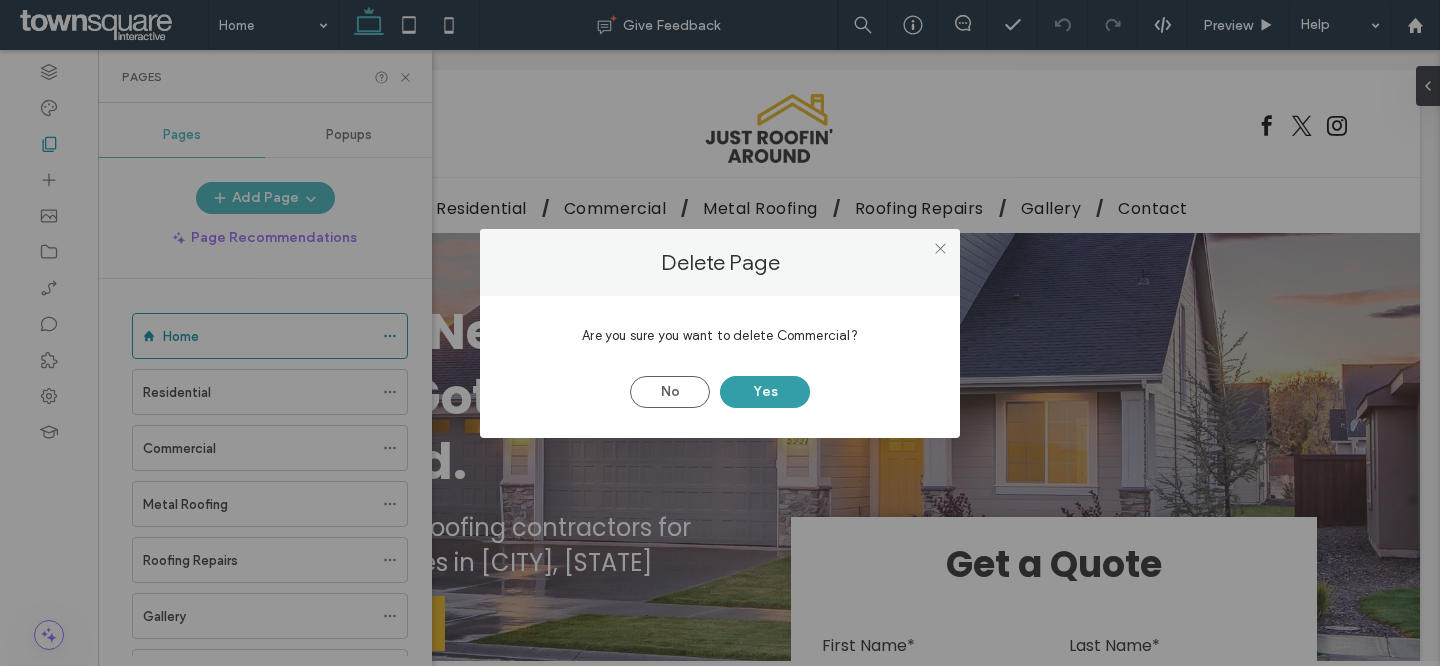 click on "Yes" at bounding box center [765, 392] 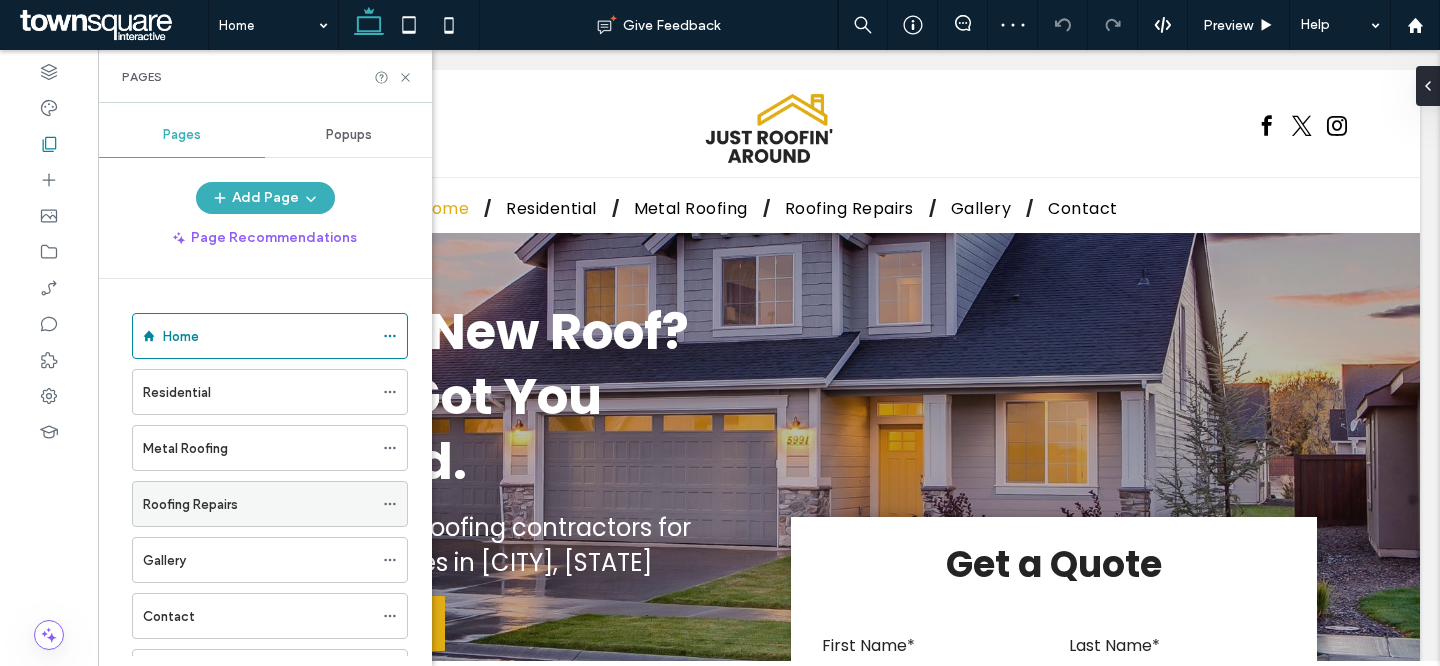 click at bounding box center (390, 504) 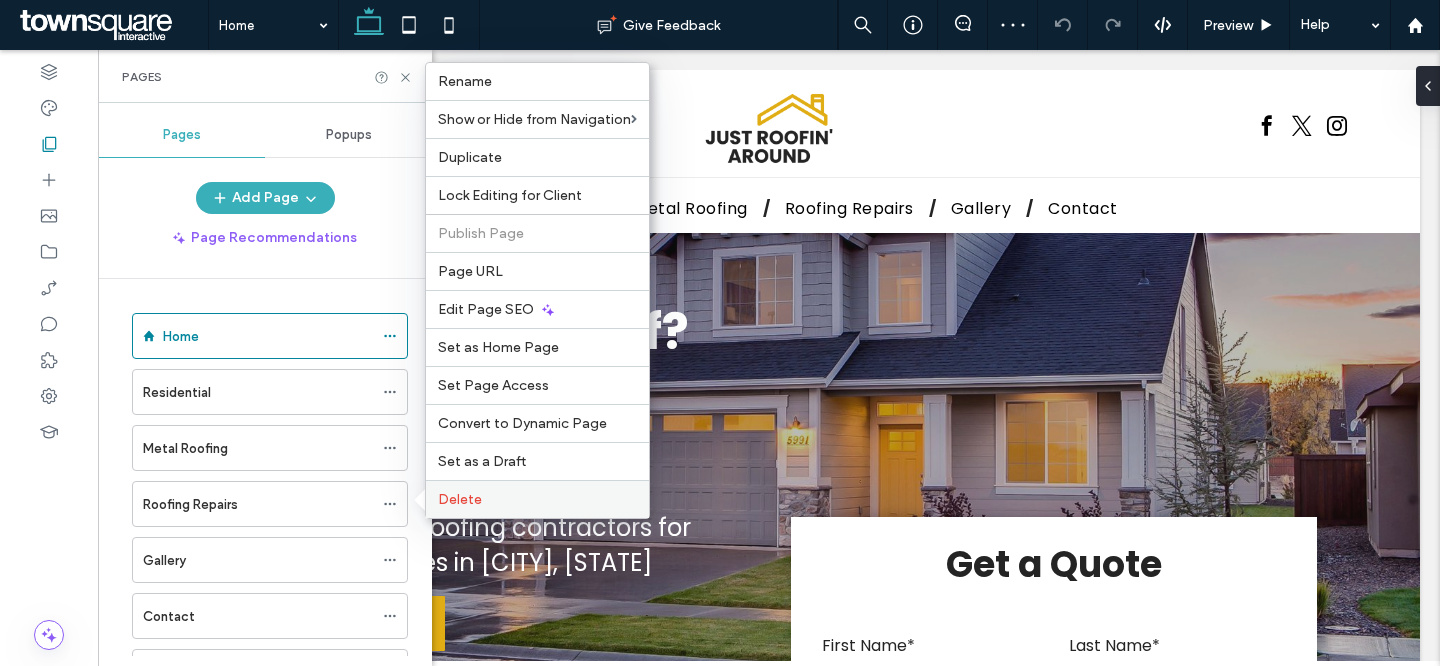 click on "Delete" at bounding box center [460, 499] 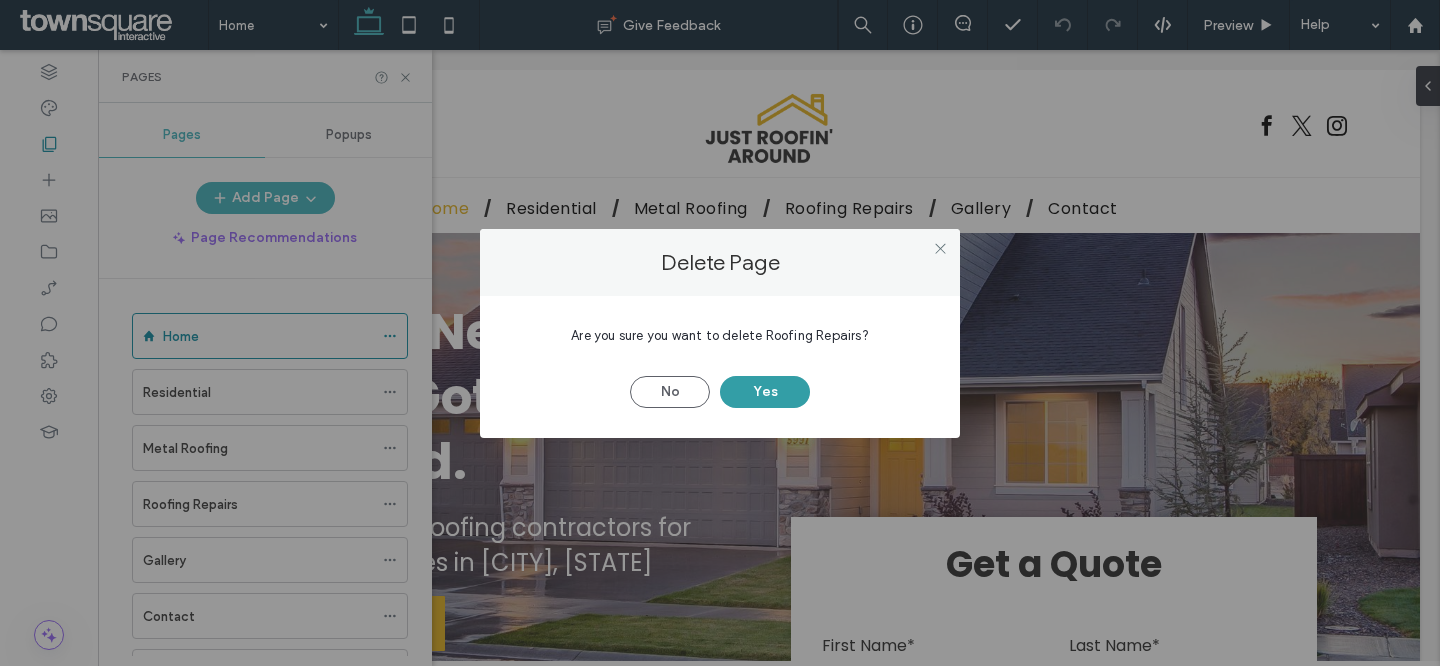 click on "Yes" at bounding box center [765, 392] 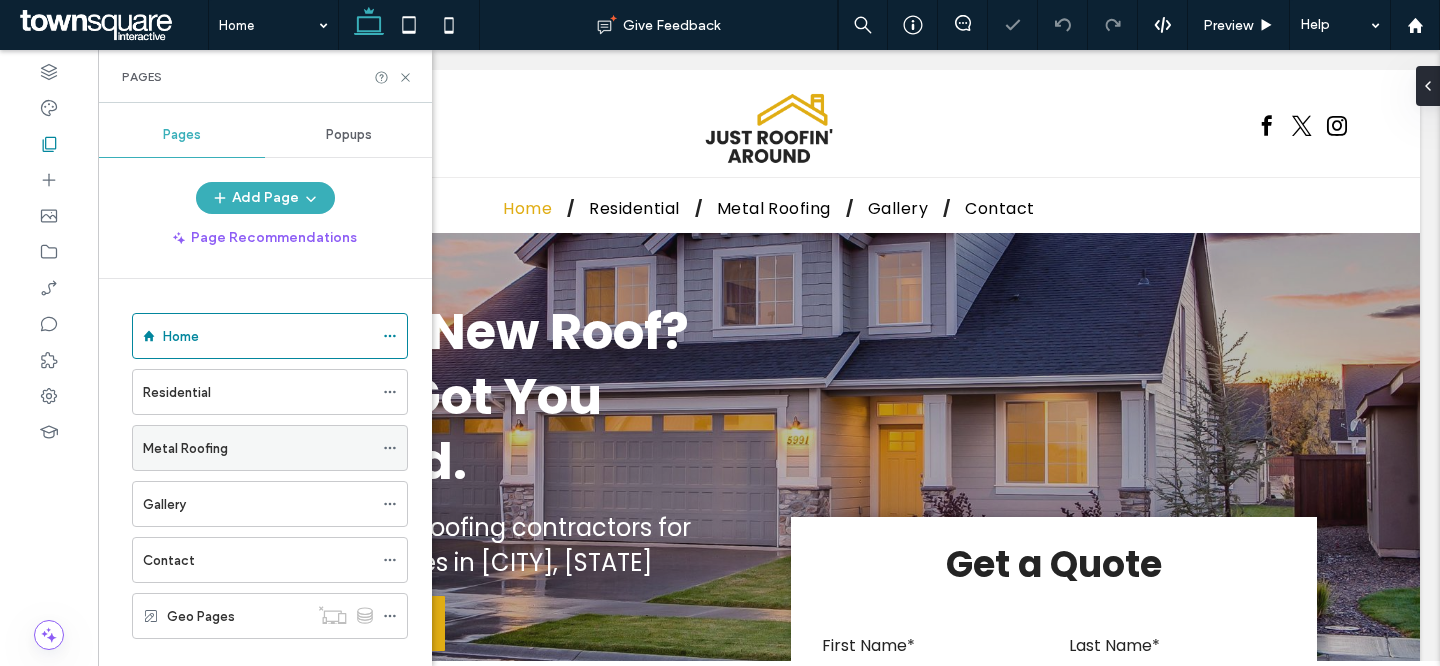 click at bounding box center [390, 448] 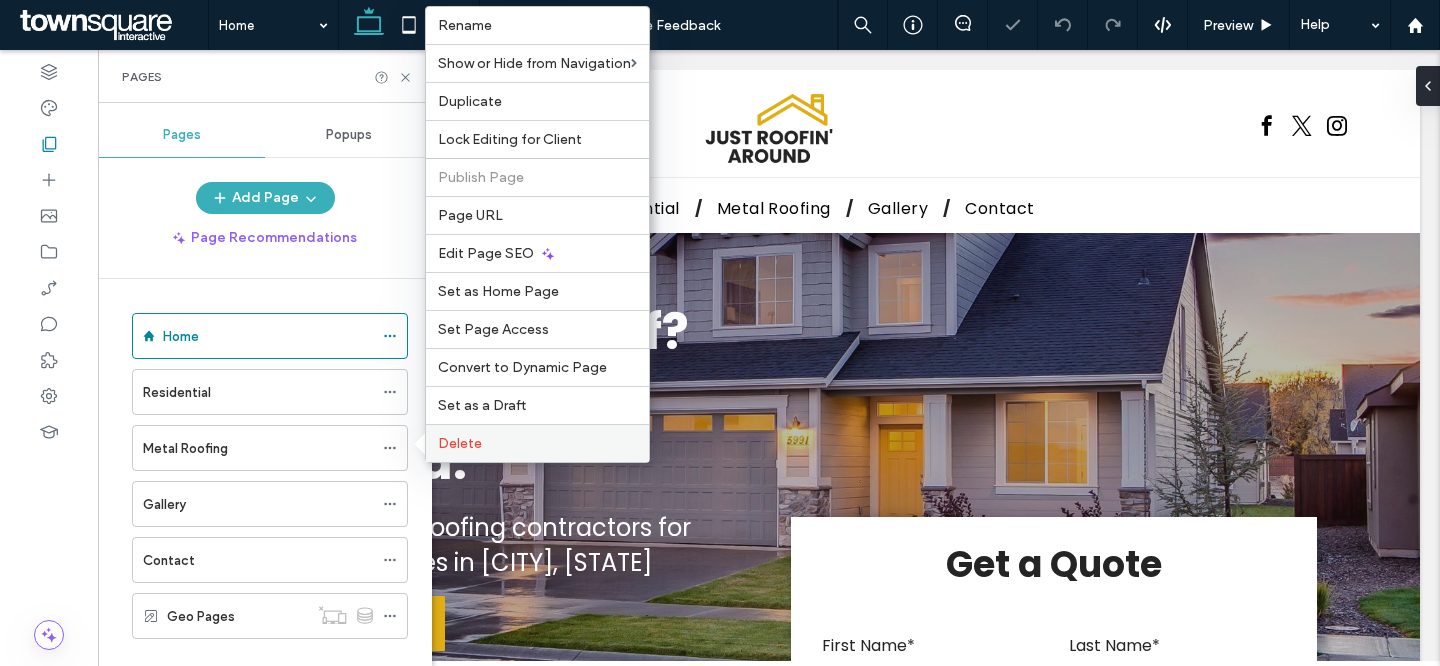click on "Delete" at bounding box center [537, 443] 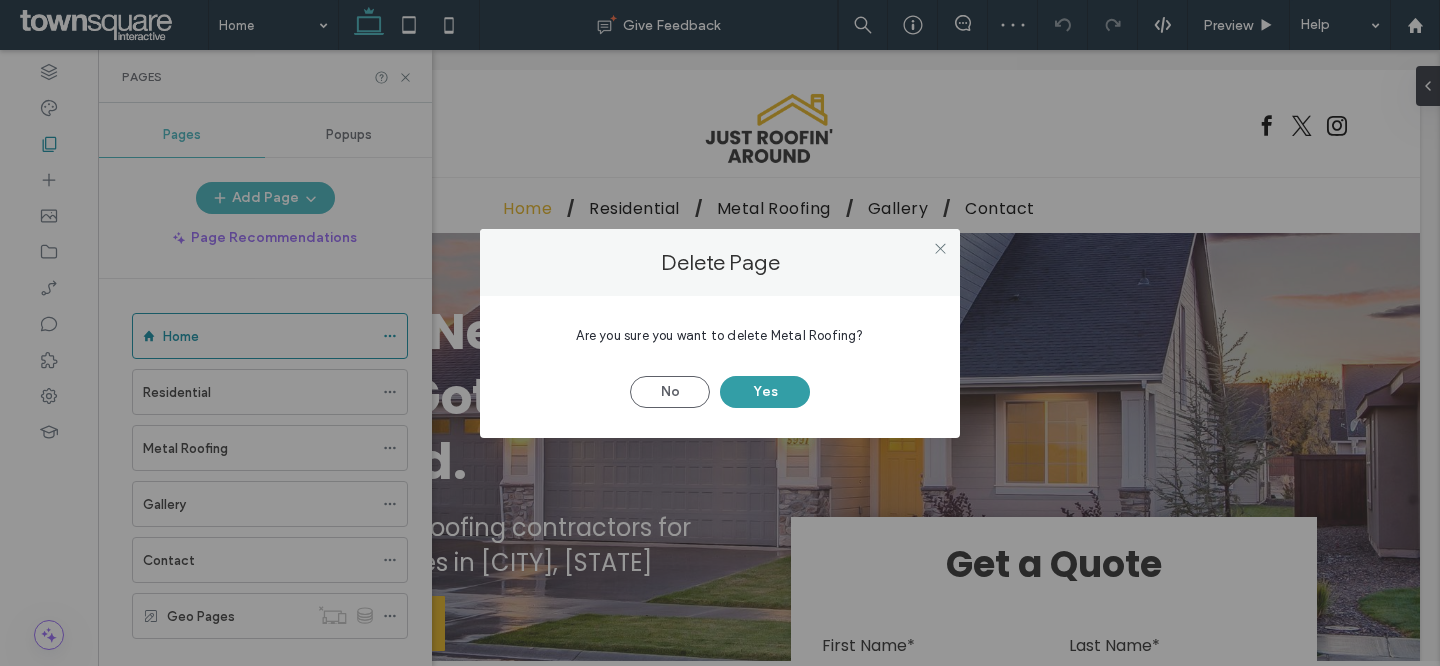 click on "Yes" at bounding box center [765, 392] 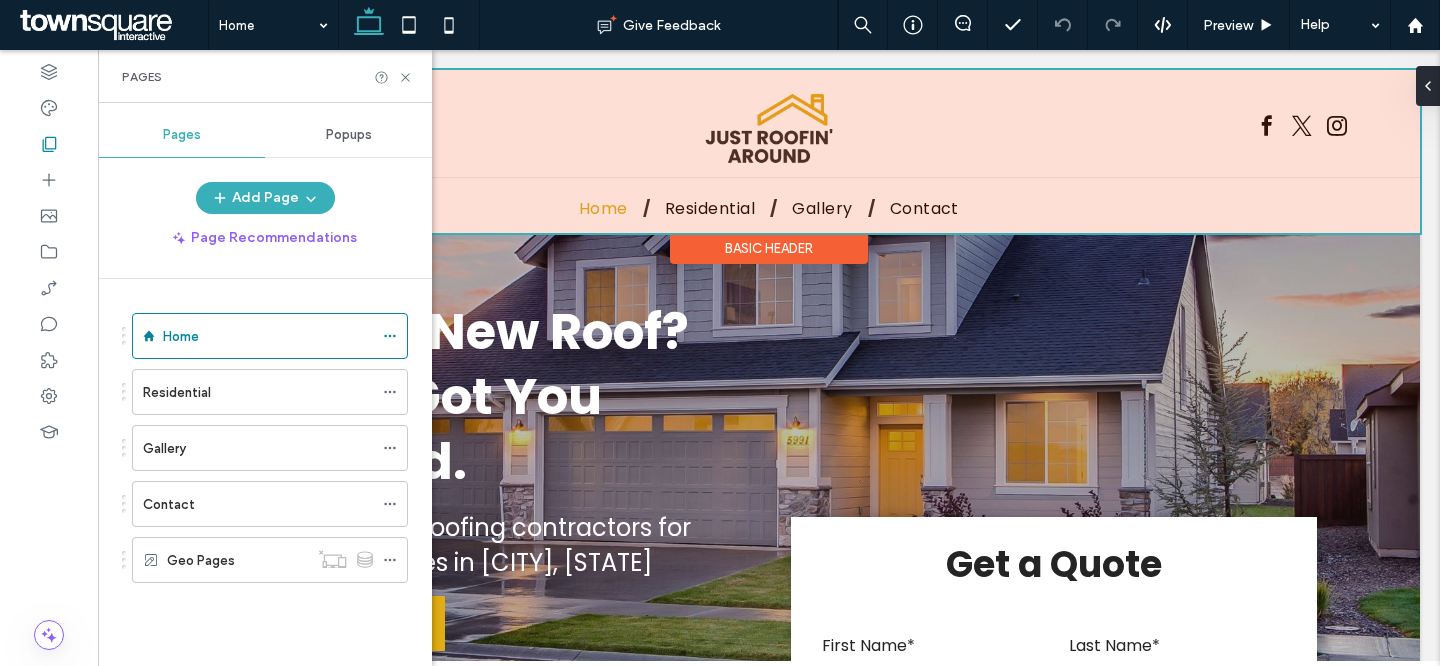 click at bounding box center (769, 151) 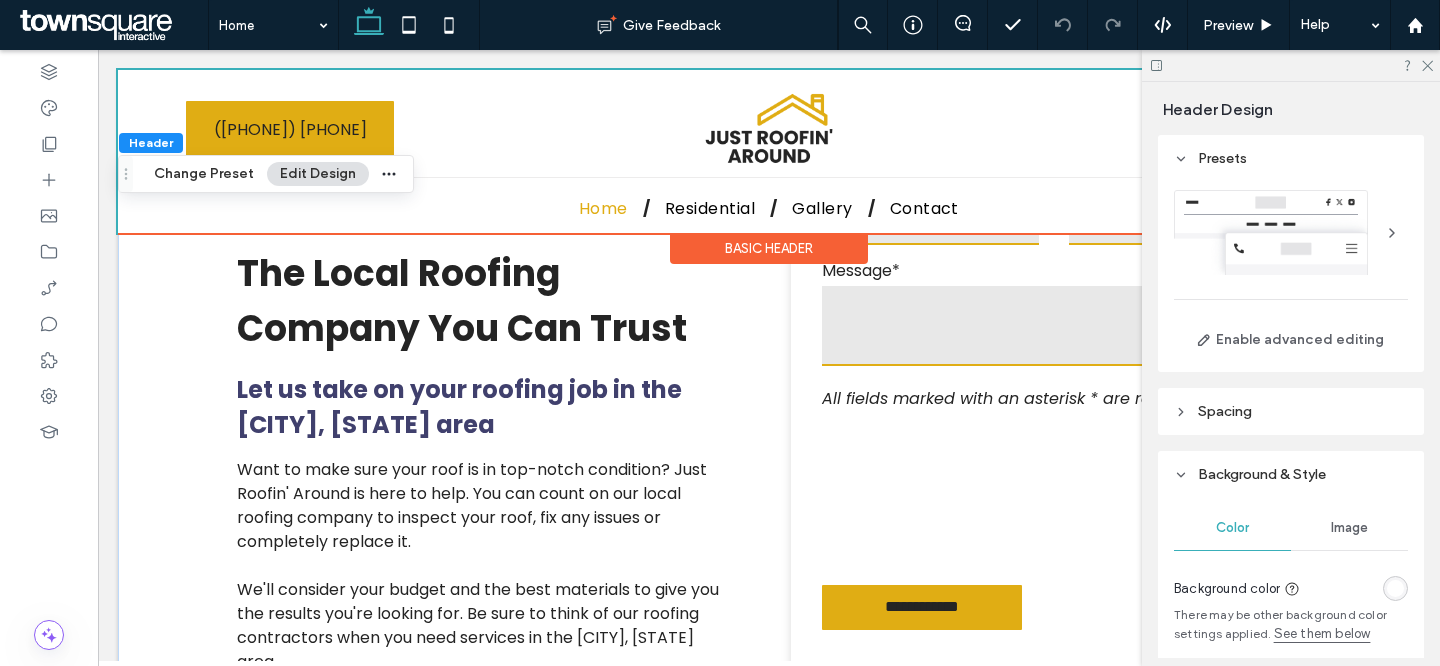 scroll, scrollTop: 0, scrollLeft: 0, axis: both 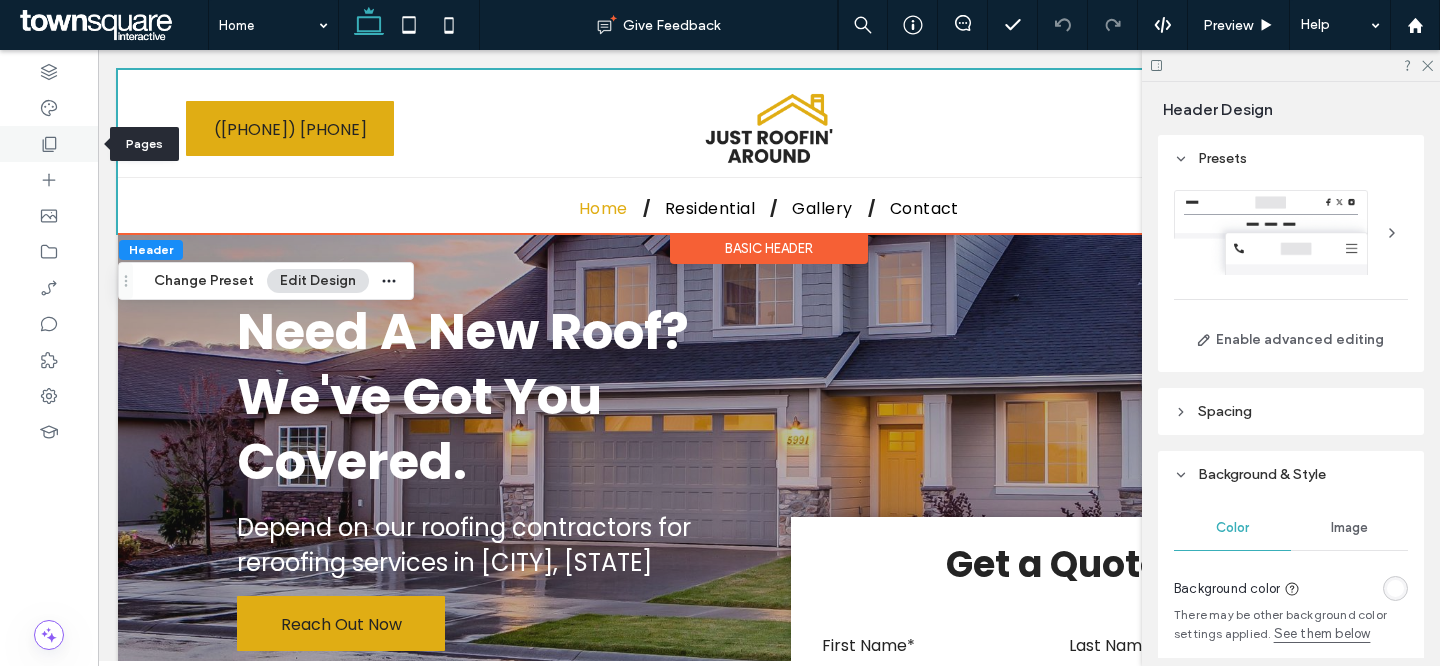 click 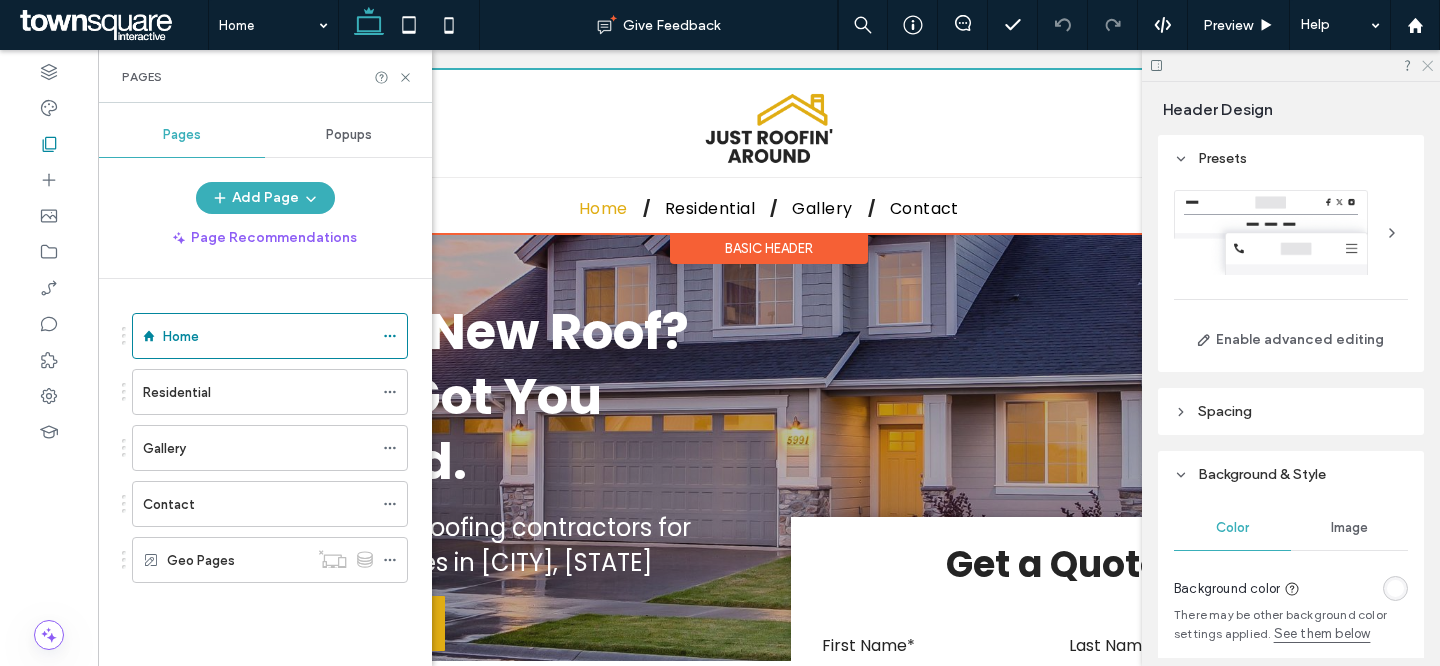 click 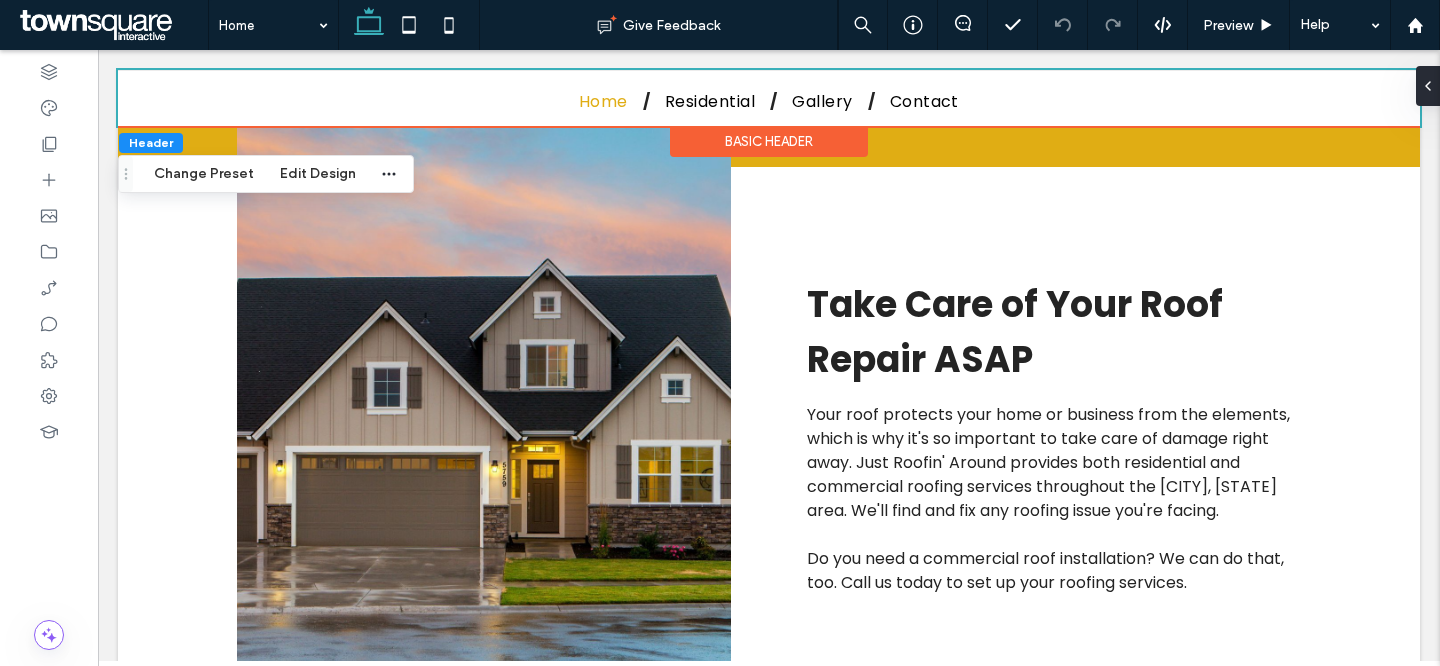 scroll, scrollTop: 2927, scrollLeft: 0, axis: vertical 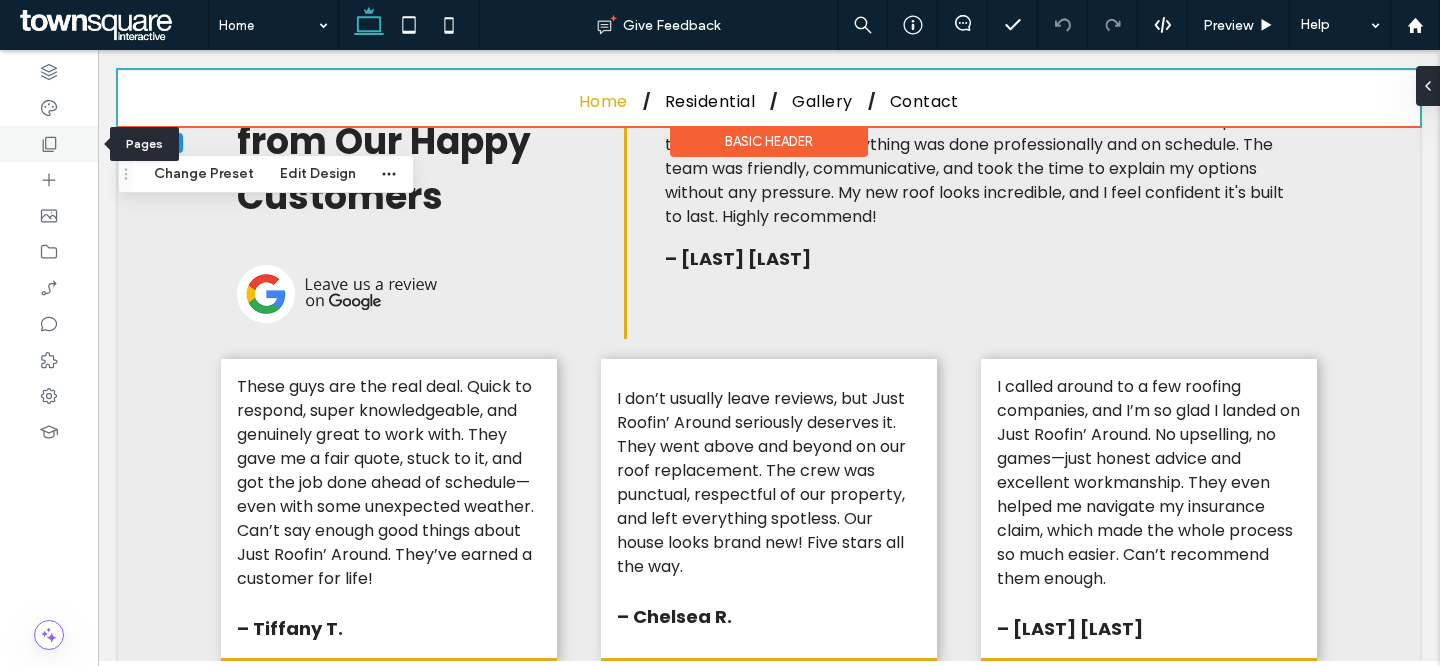 click at bounding box center [49, 144] 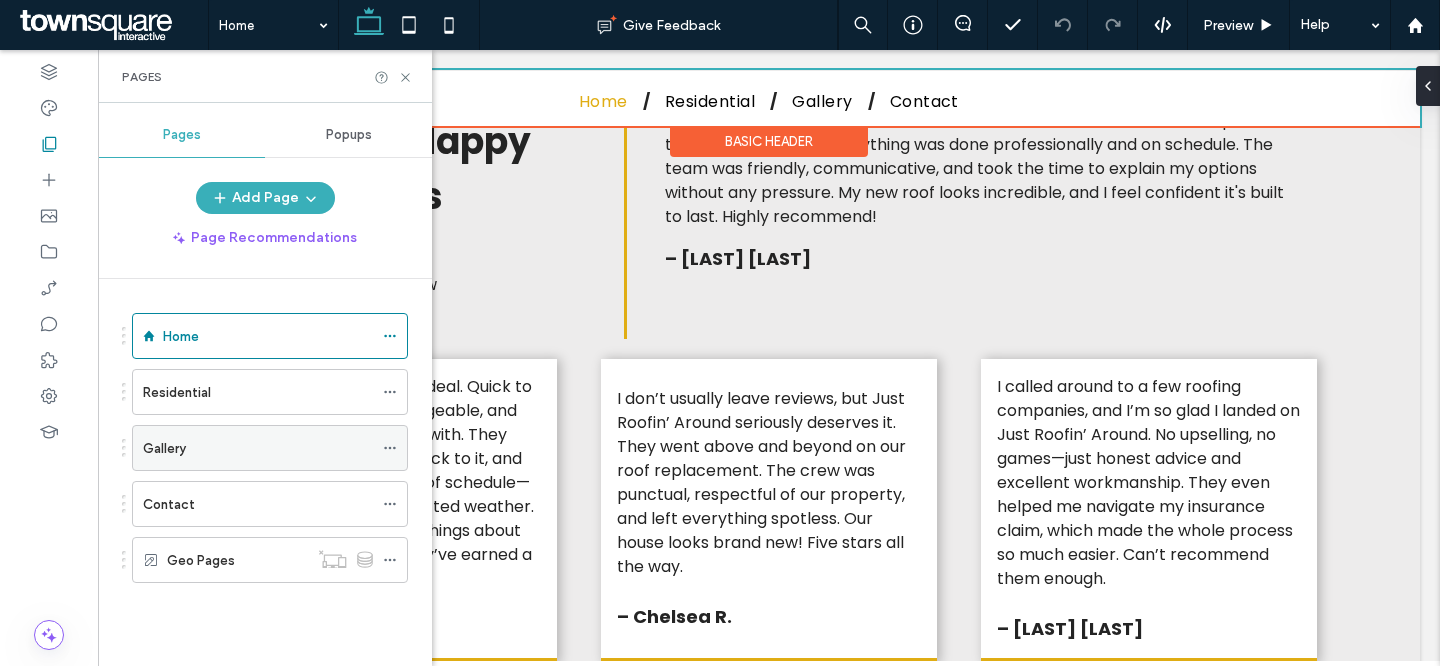 click 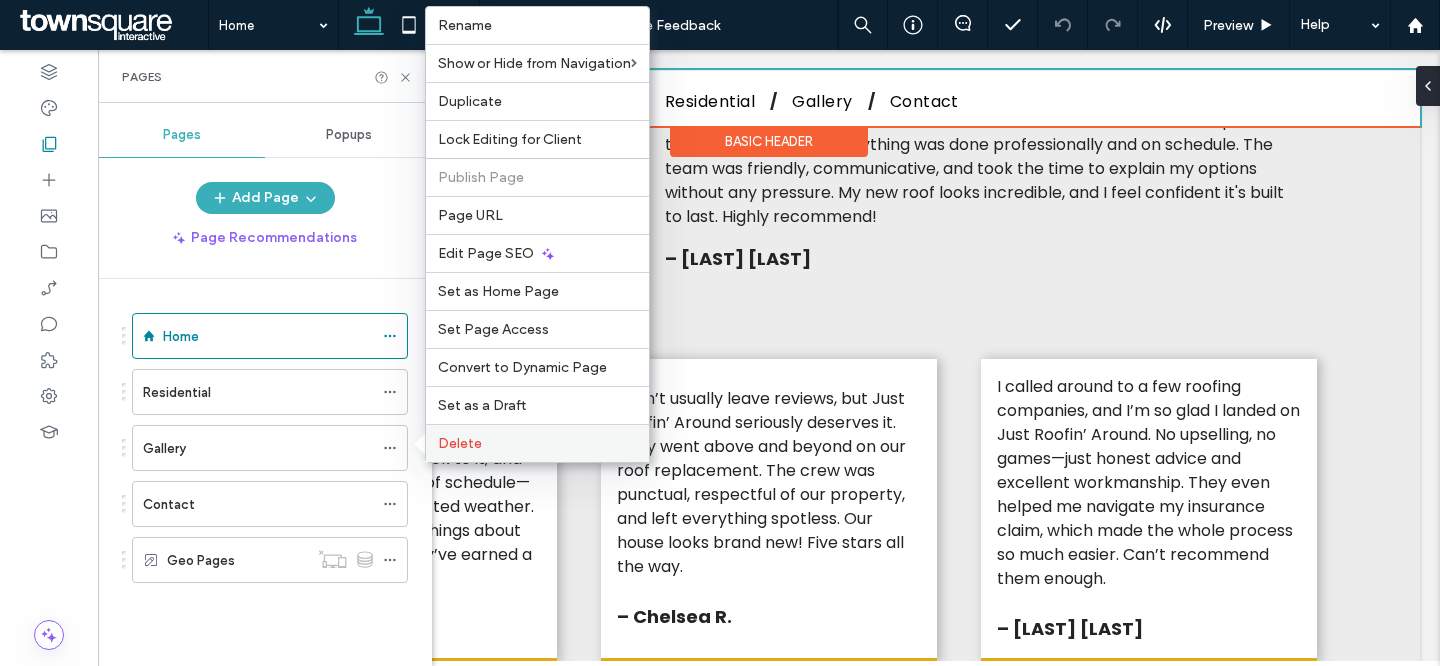 click on "Delete" at bounding box center (537, 443) 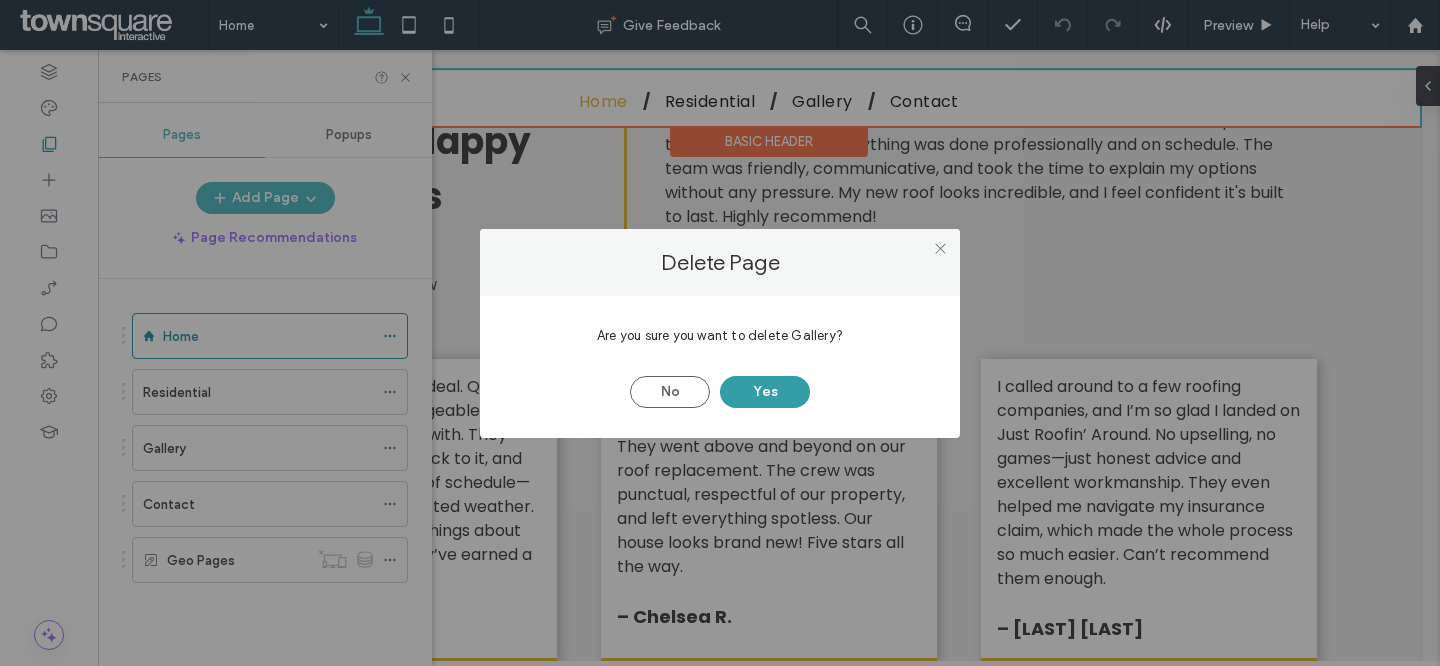 click on "Yes" at bounding box center (765, 392) 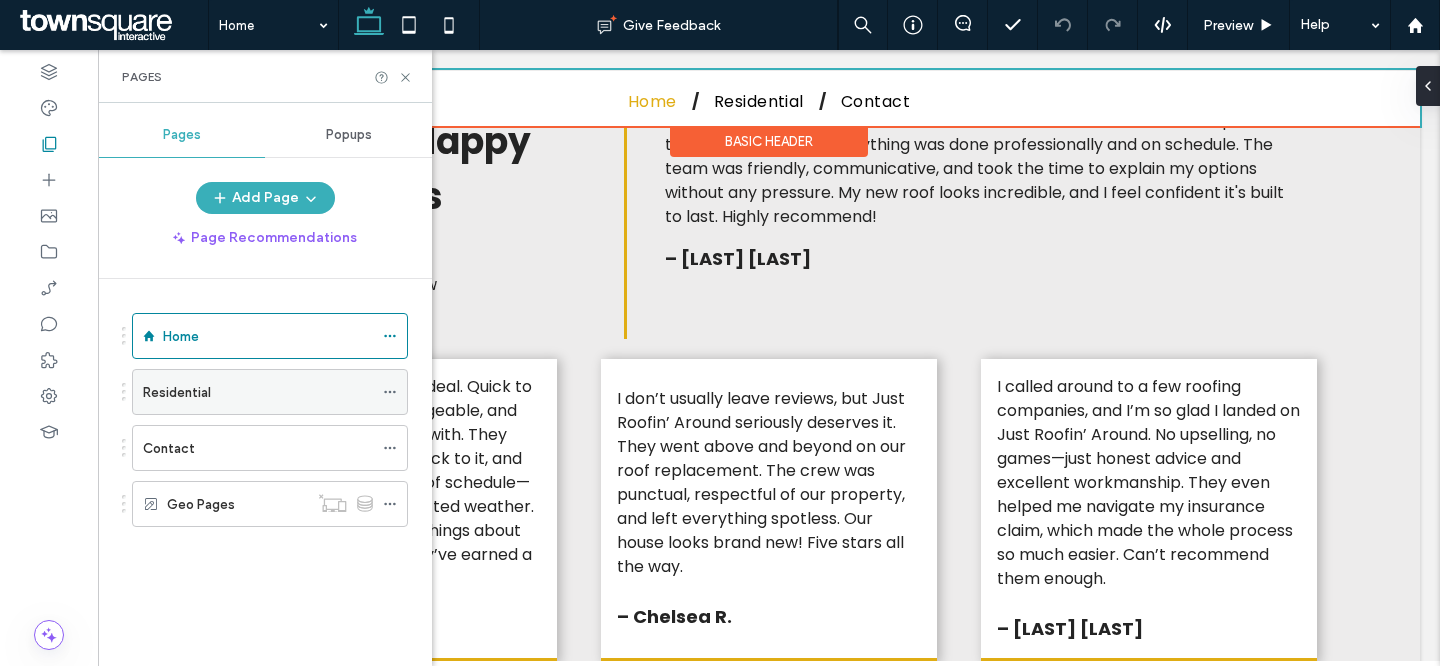 click 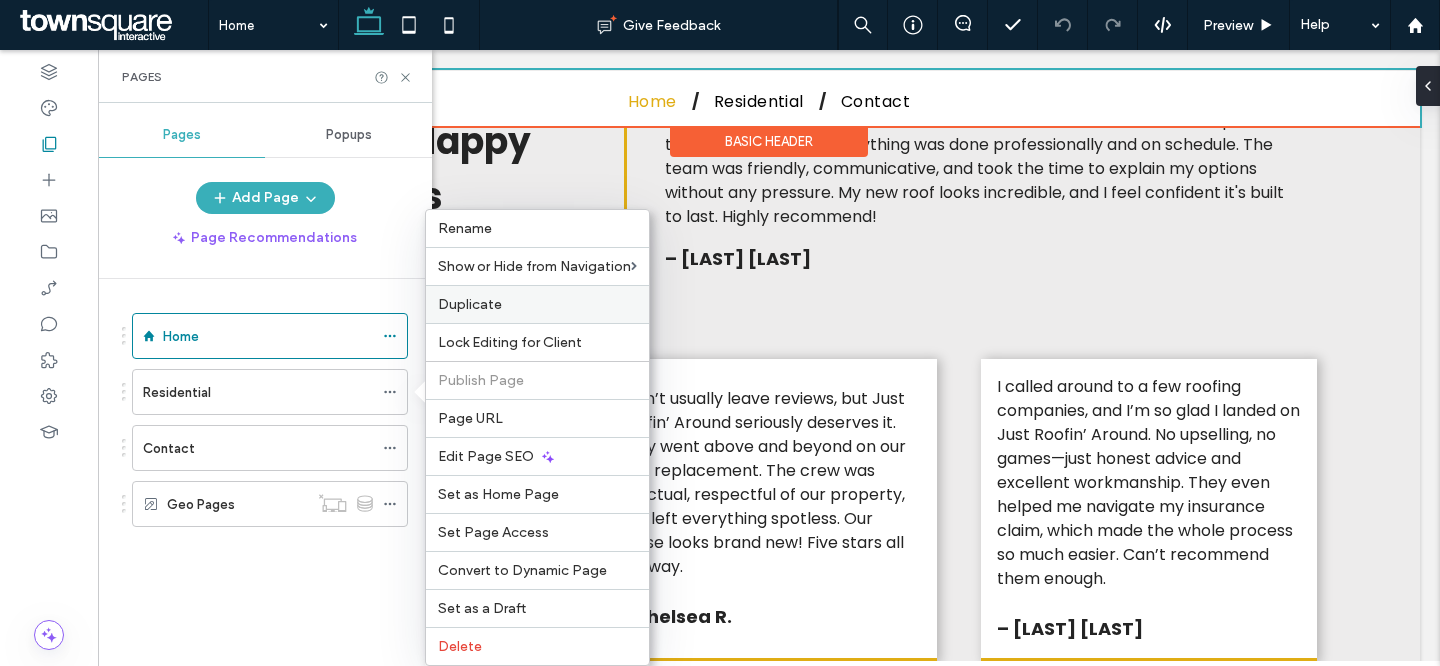 click on "Duplicate" at bounding box center [470, 304] 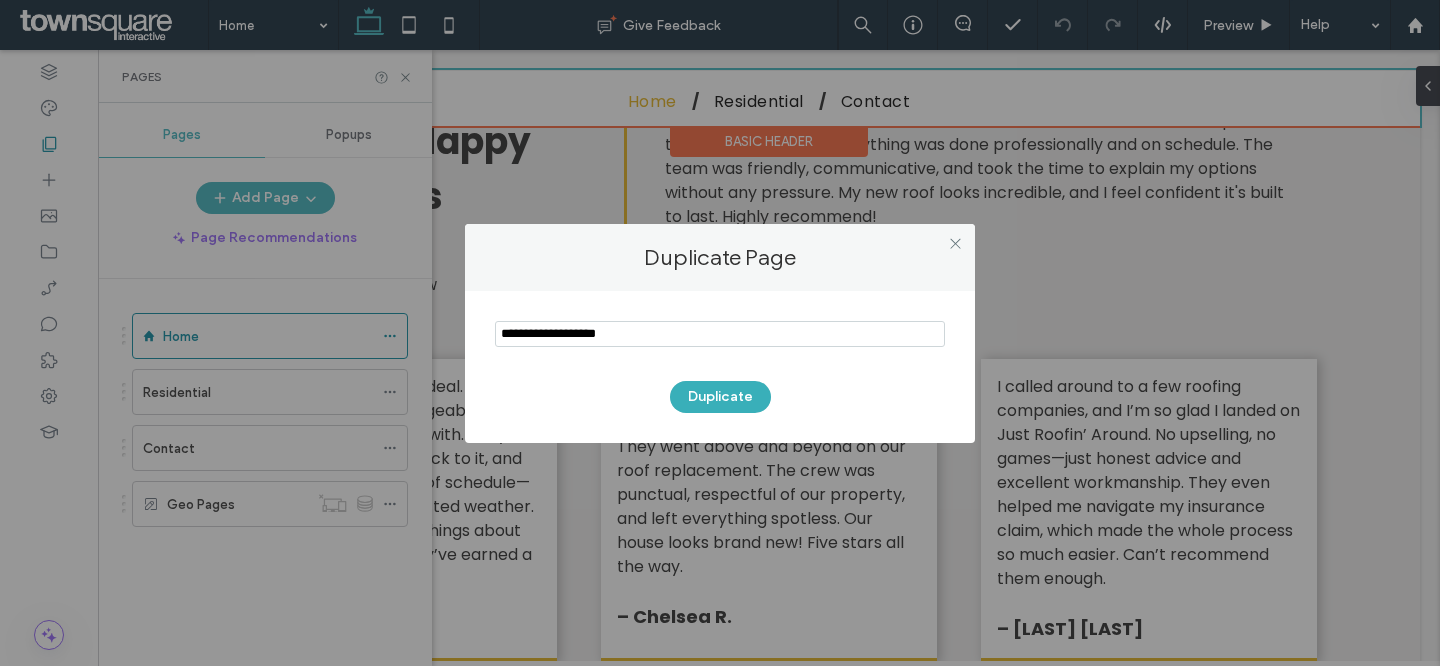 drag, startPoint x: 760, startPoint y: 354, endPoint x: 733, endPoint y: 351, distance: 27.166155 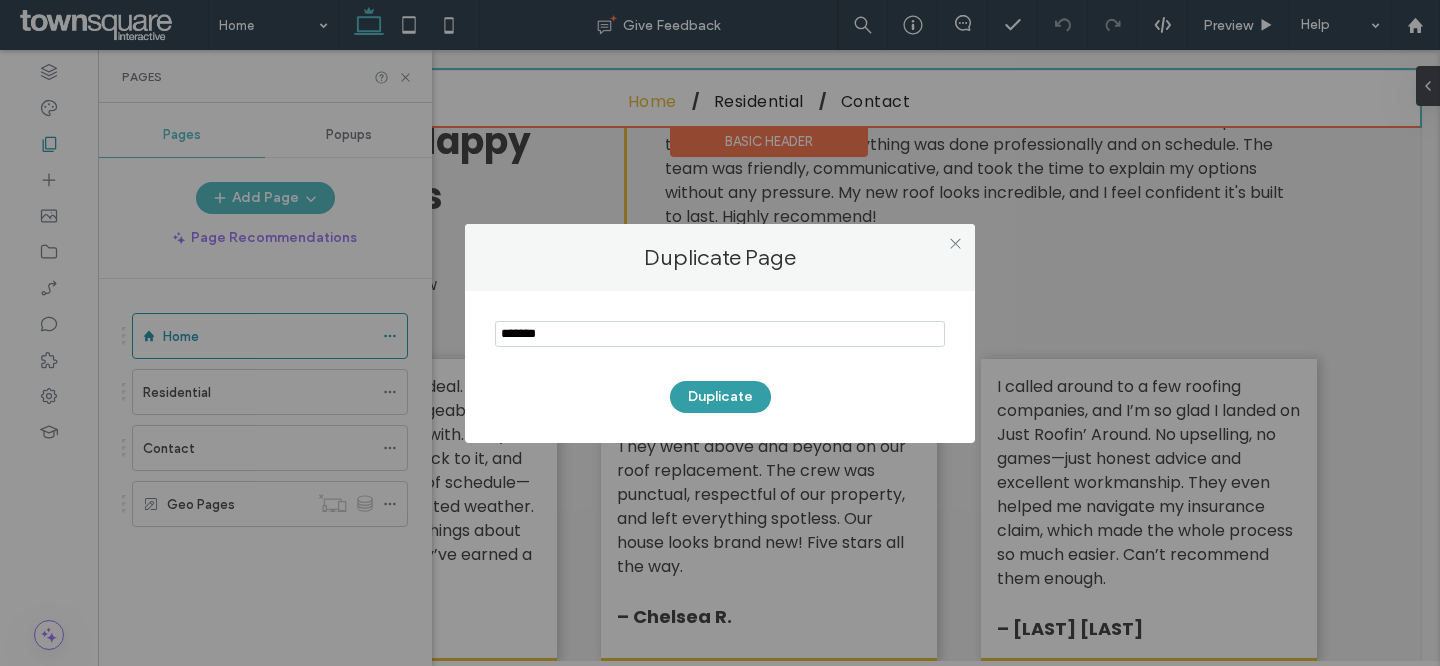 type on "*******" 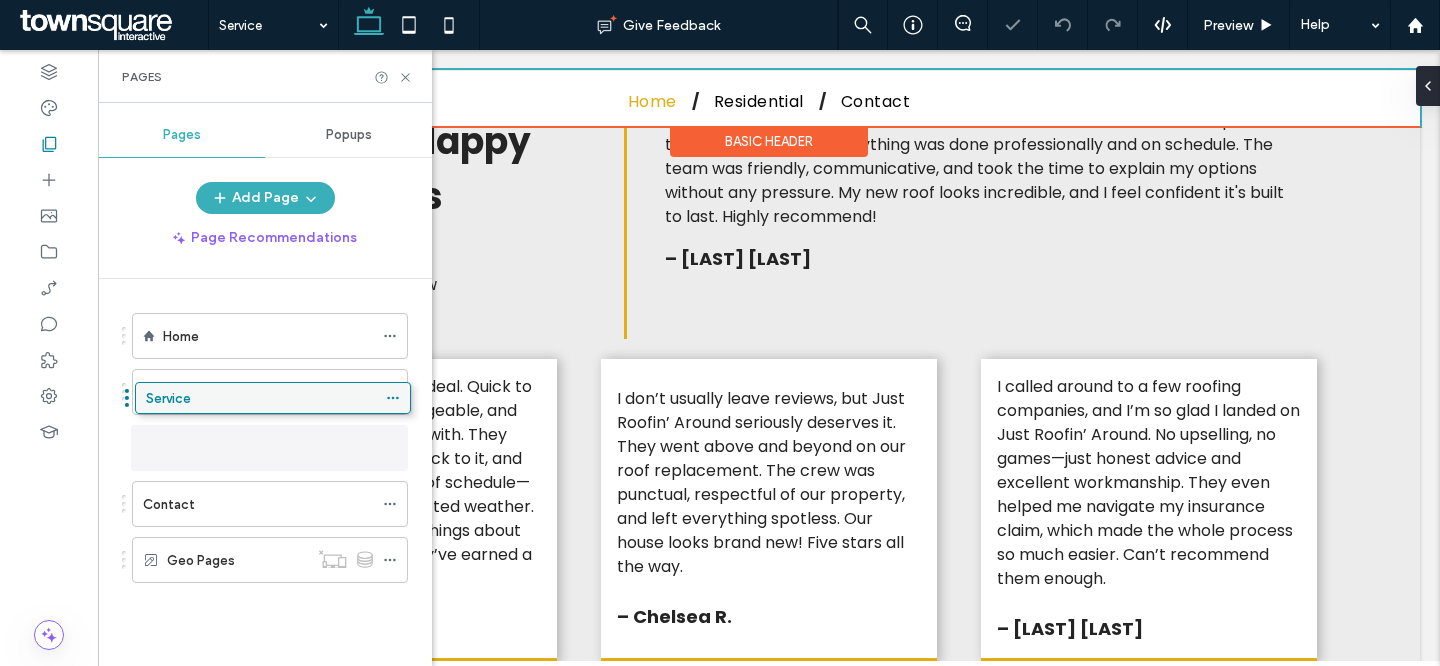 drag, startPoint x: 223, startPoint y: 564, endPoint x: 226, endPoint y: 409, distance: 155.02902 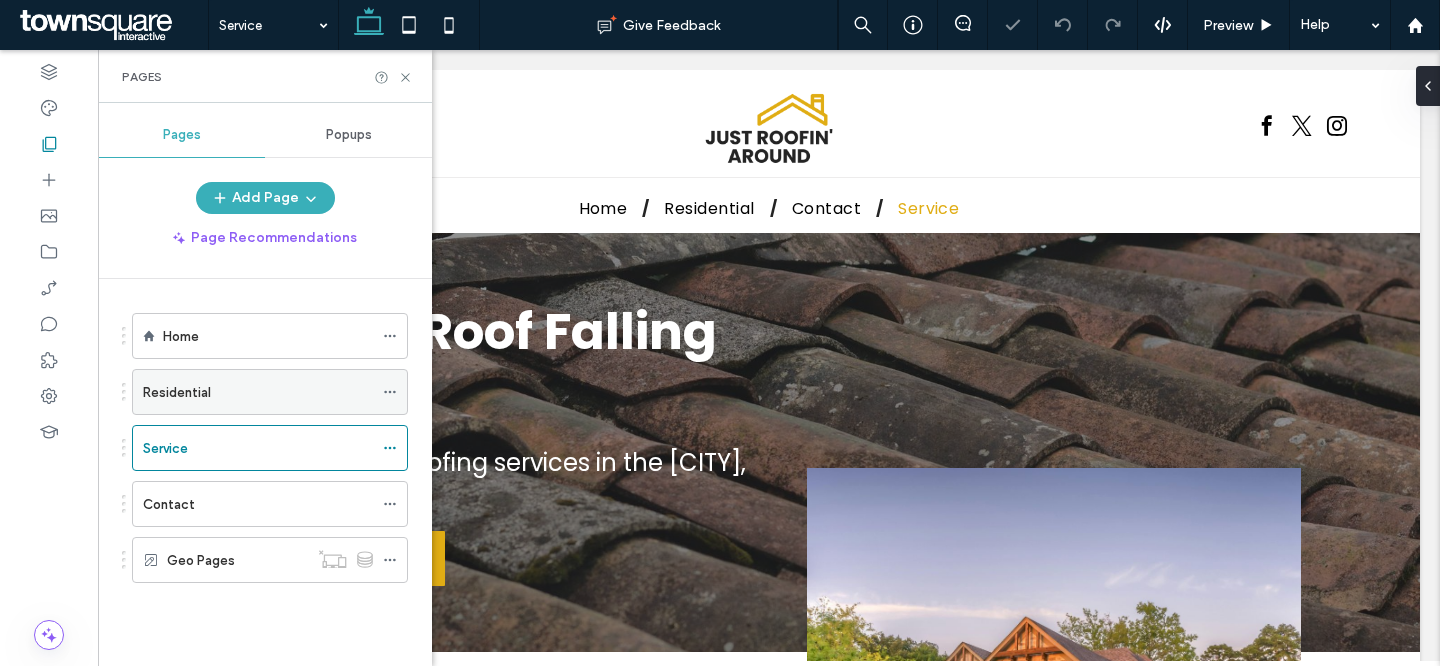 scroll, scrollTop: 0, scrollLeft: 0, axis: both 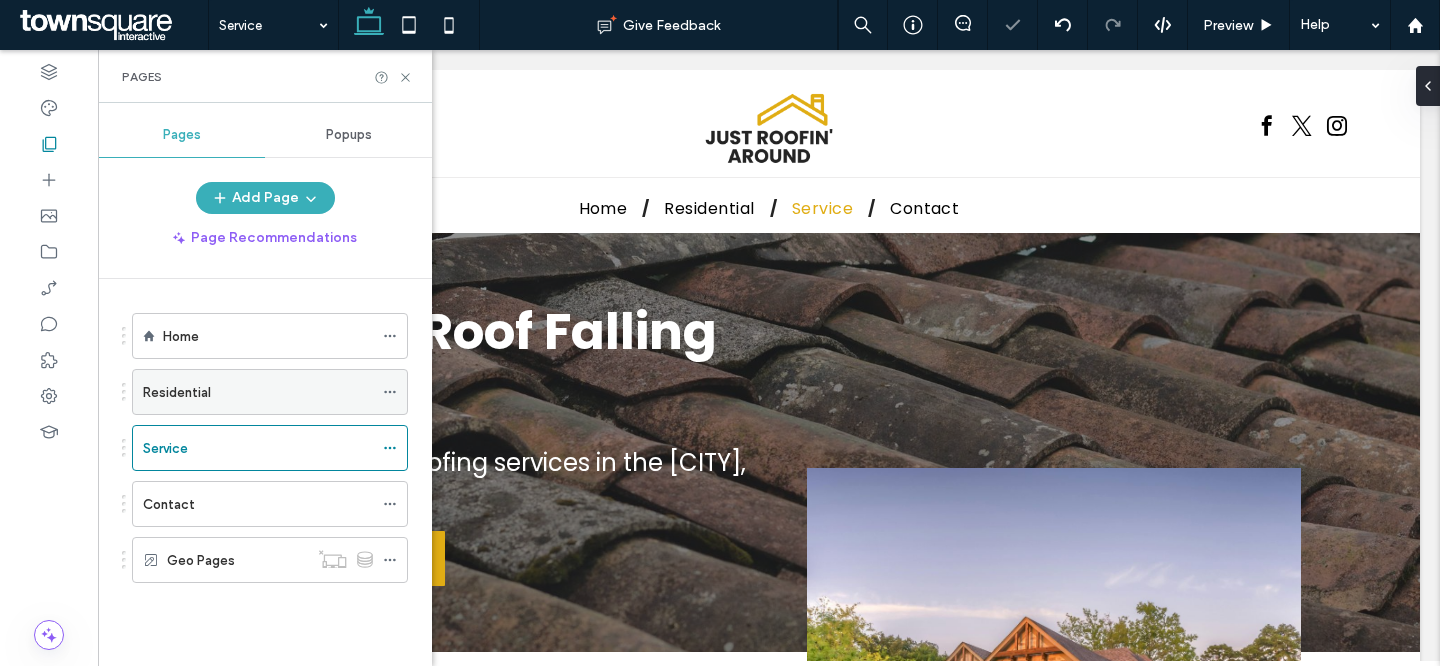 click 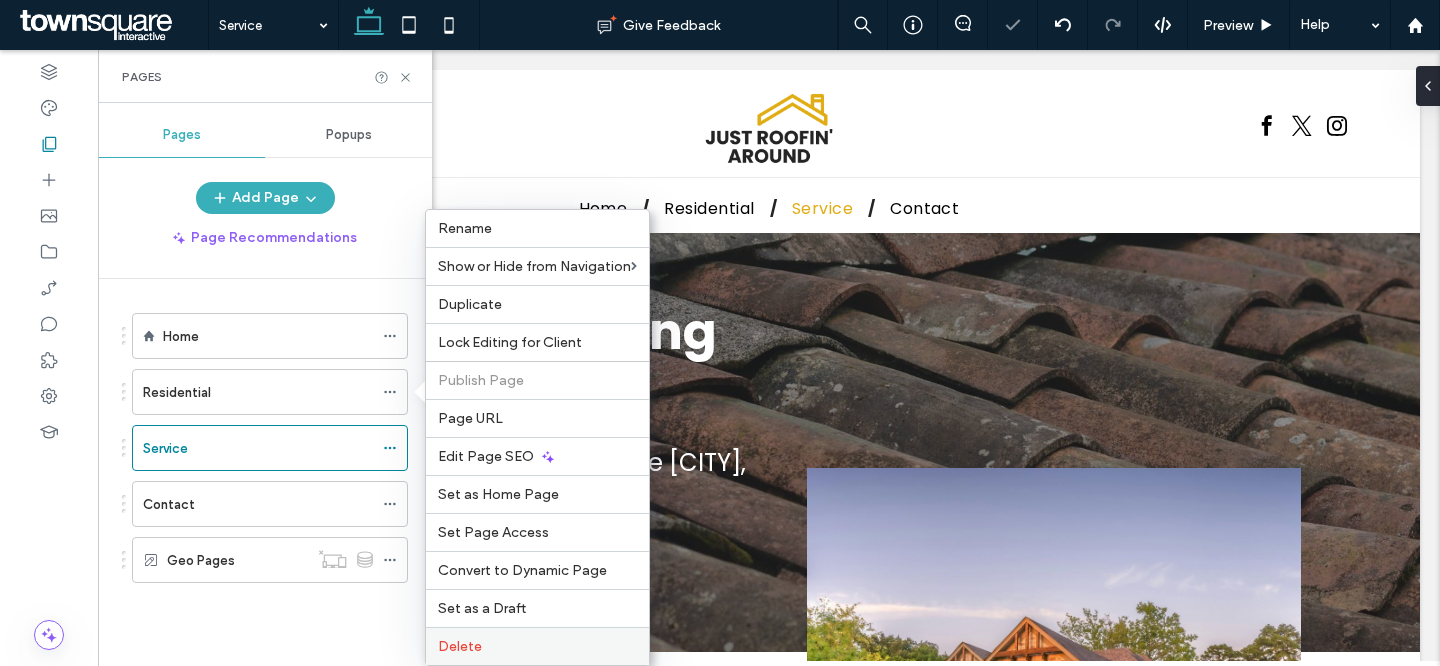 click on "Delete" at bounding box center (537, 646) 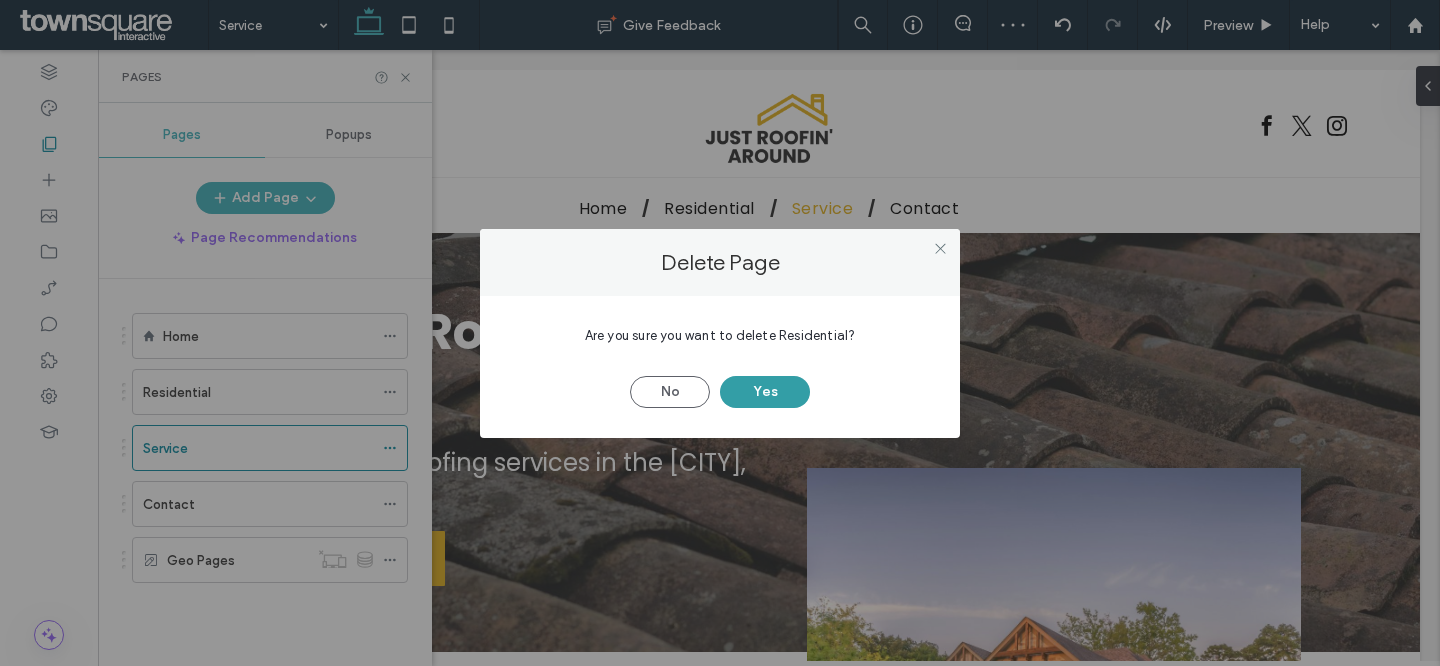 click on "Yes" at bounding box center (765, 392) 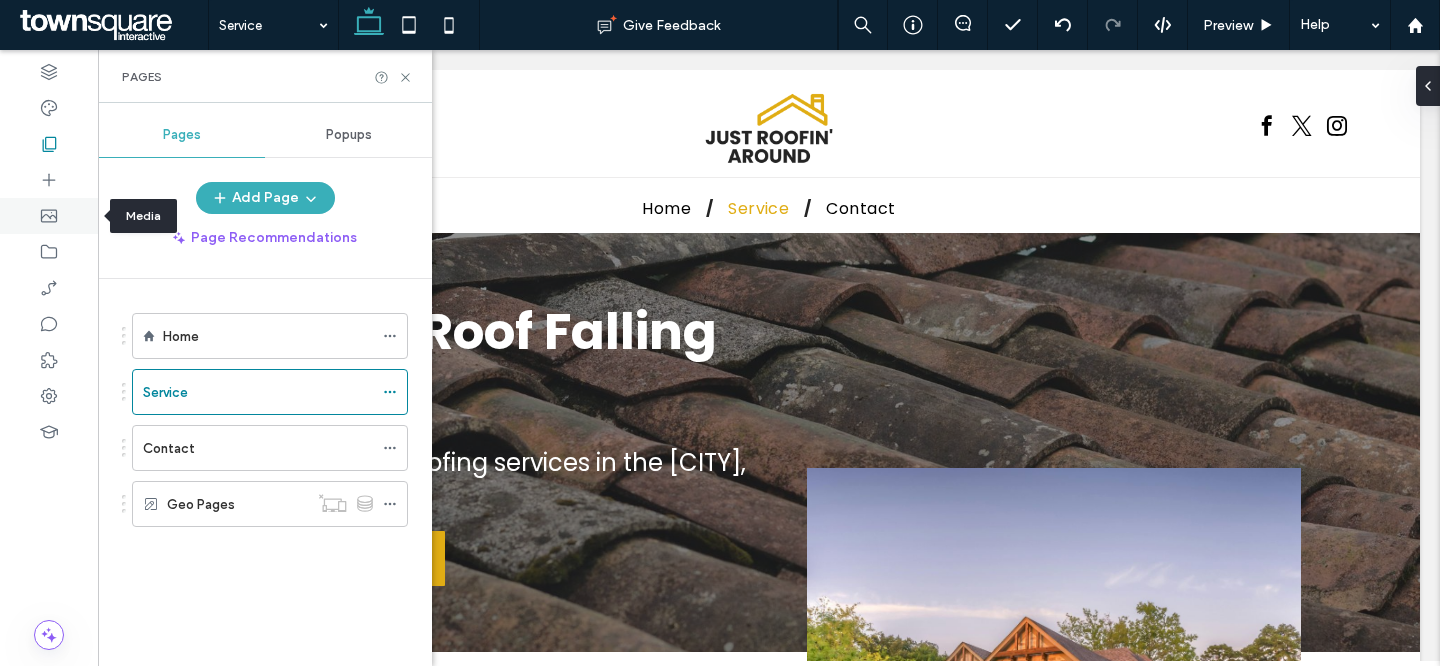 click 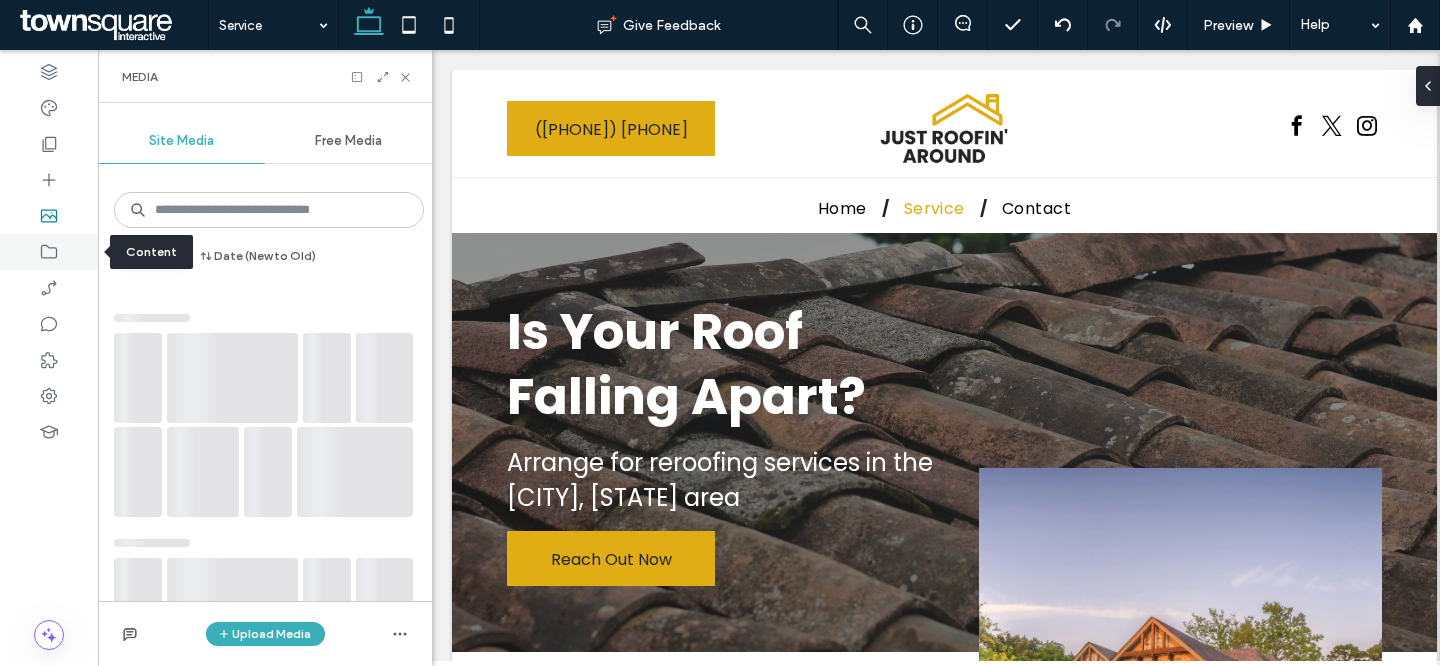 click 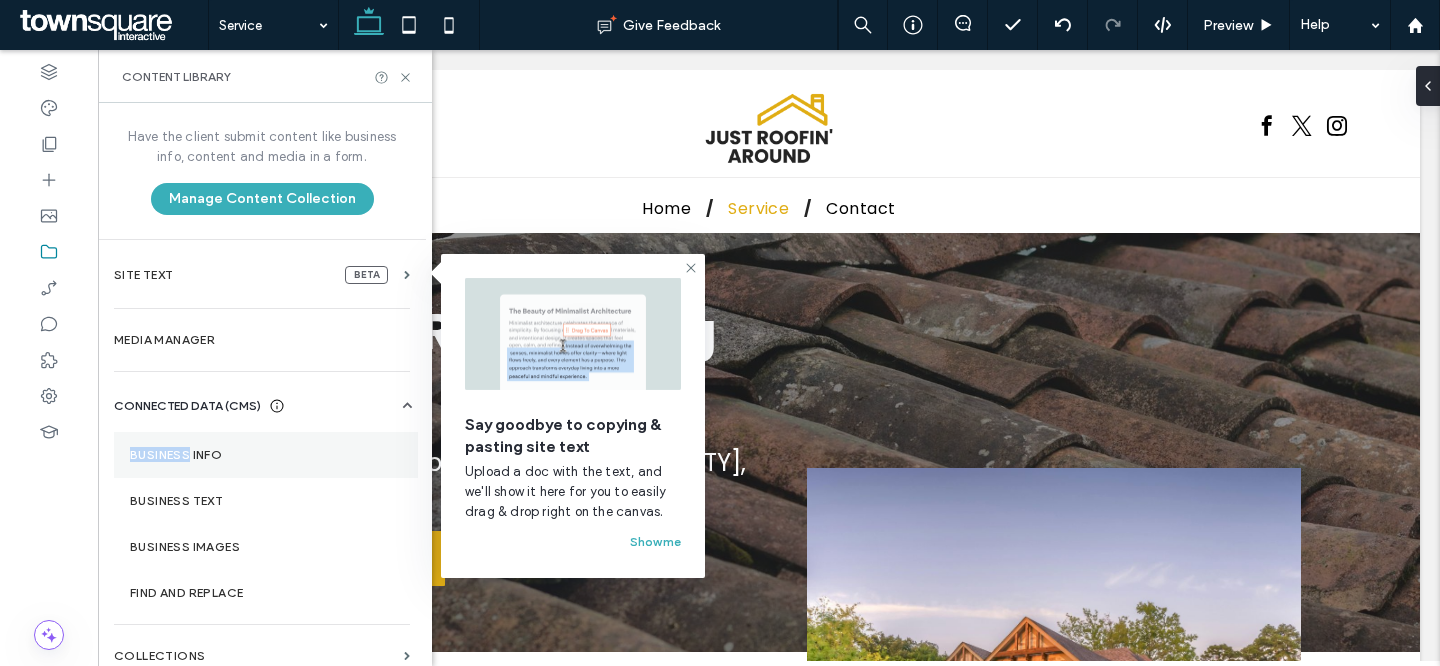 click on "Business Info" at bounding box center (266, 455) 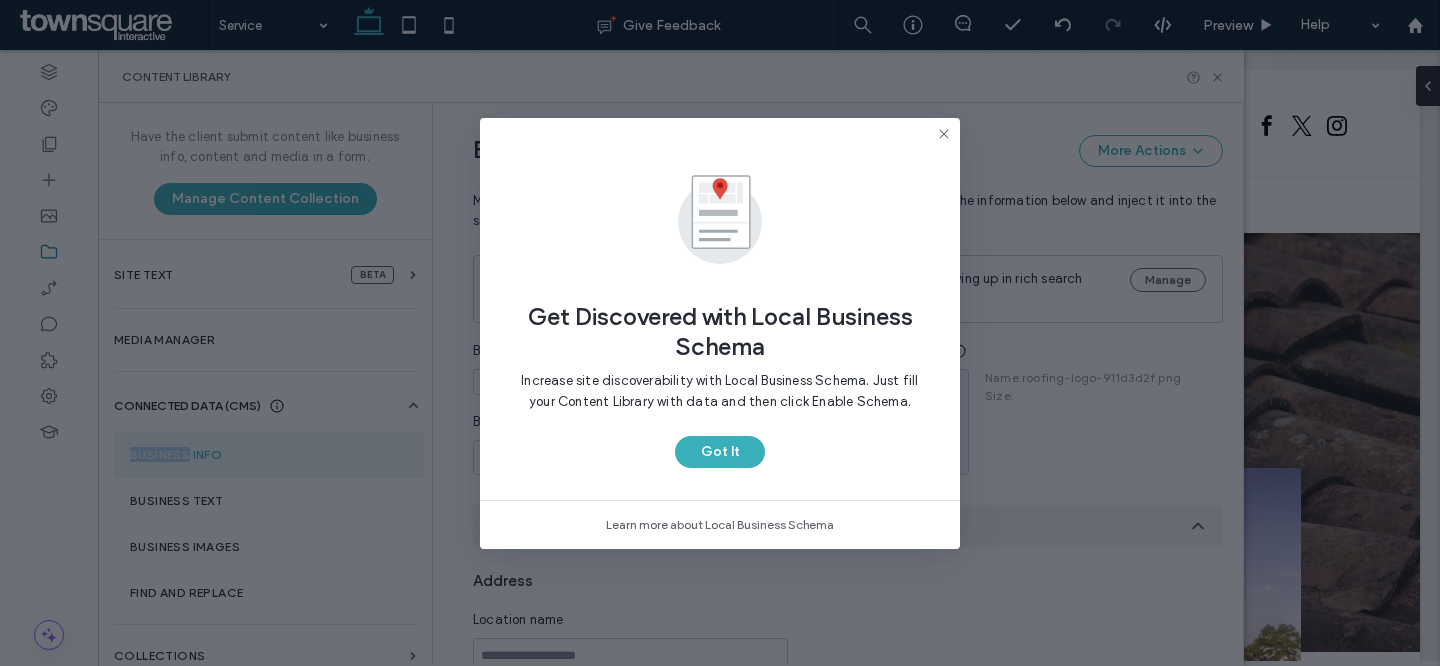 scroll, scrollTop: 187, scrollLeft: 0, axis: vertical 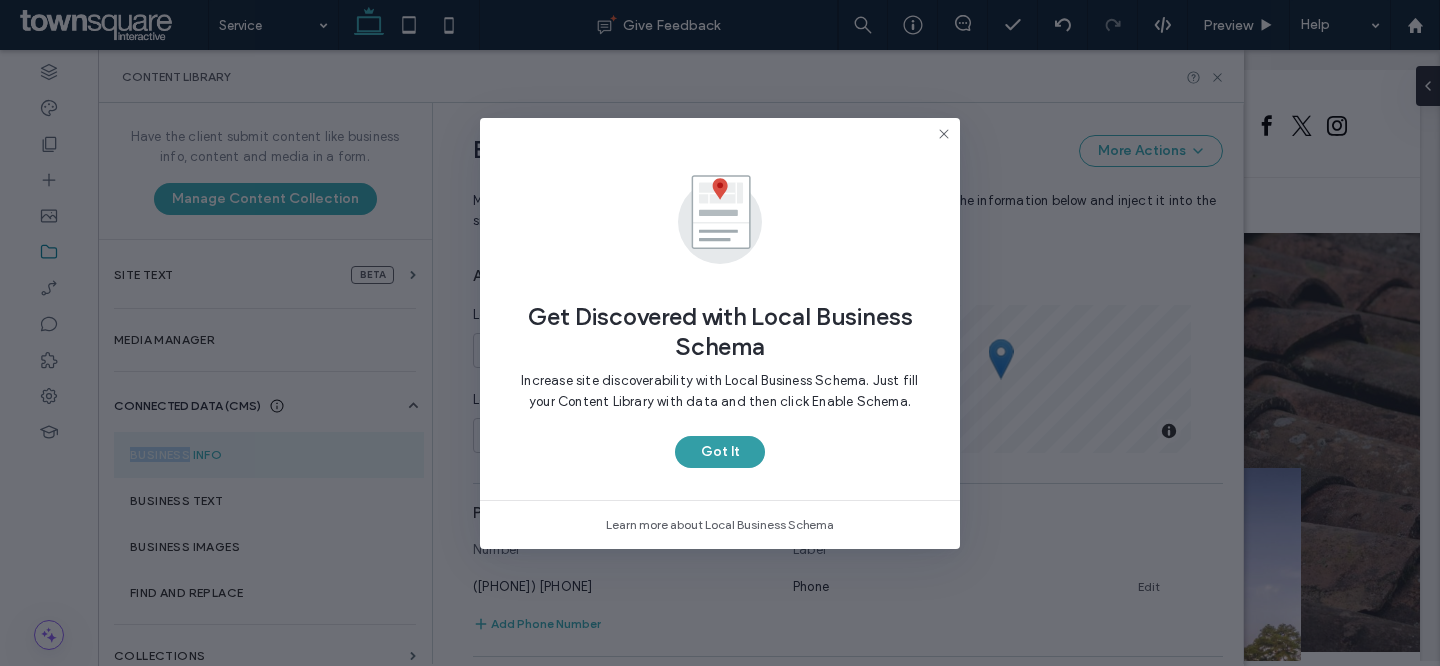 click on "Got It" at bounding box center (720, 452) 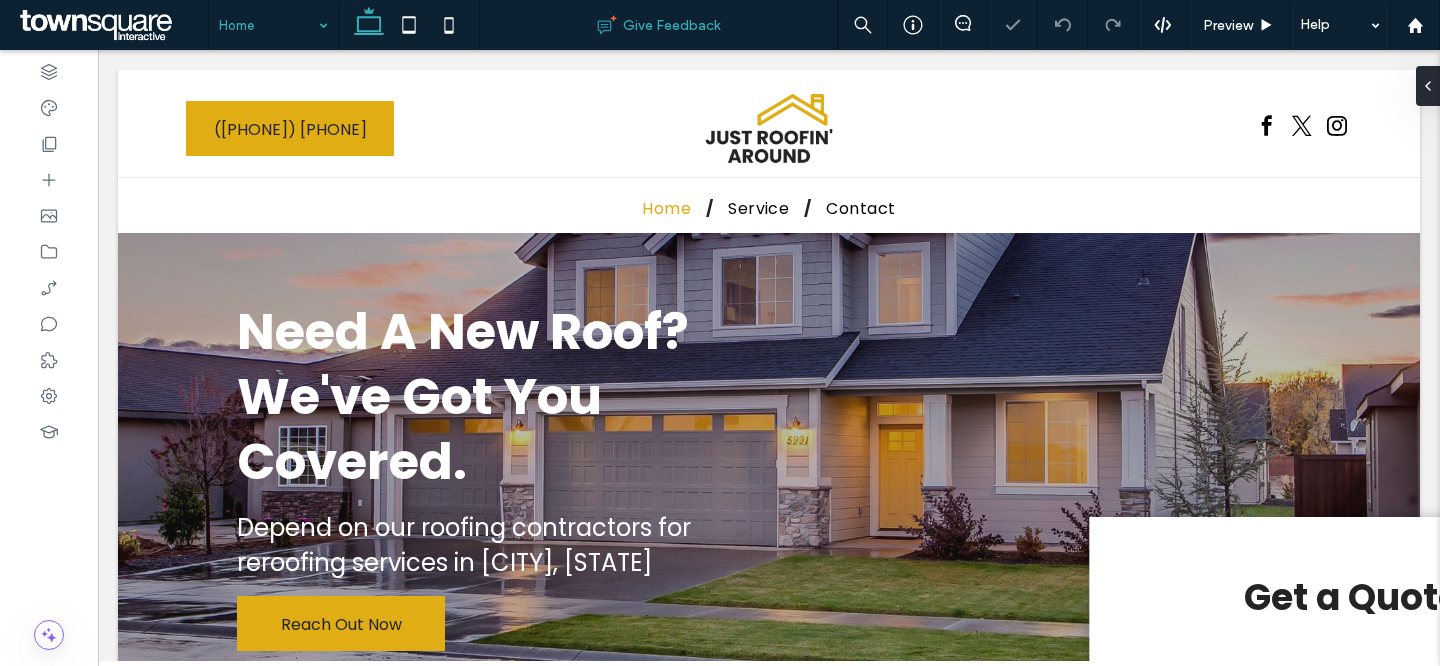 scroll, scrollTop: 0, scrollLeft: 0, axis: both 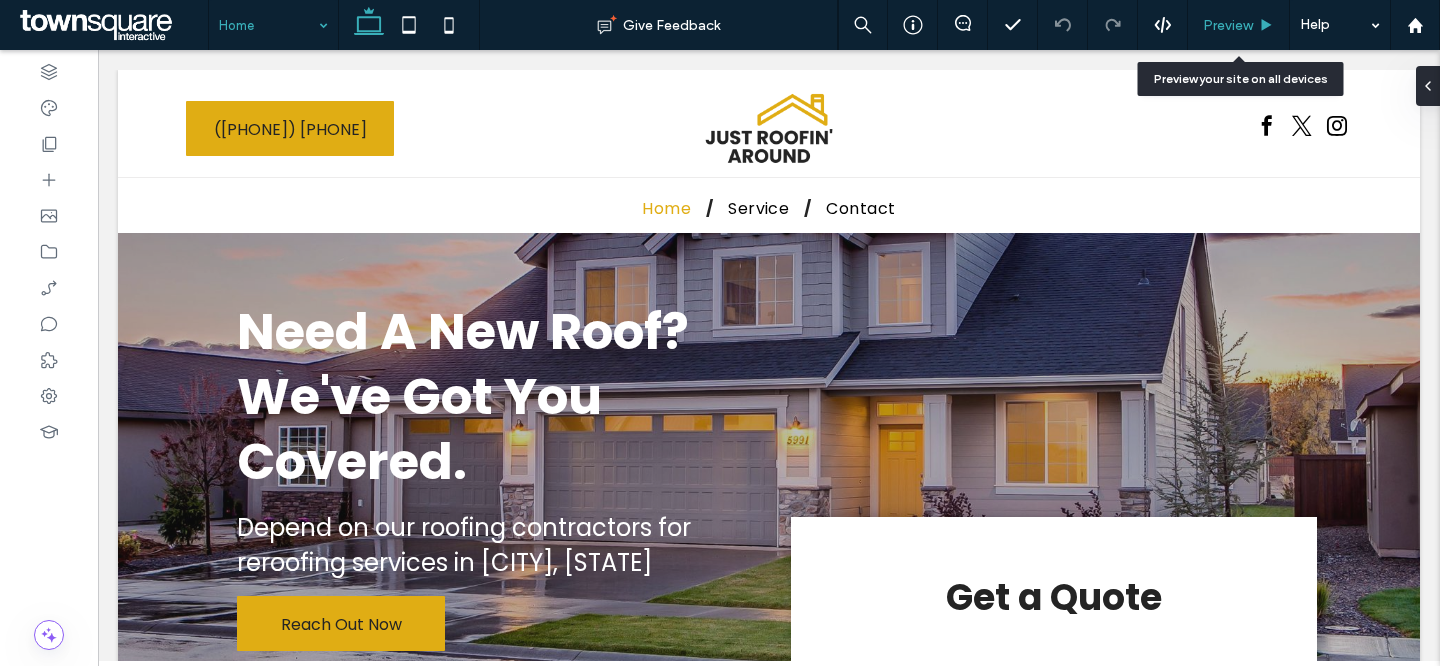 click on "Preview" at bounding box center (1228, 25) 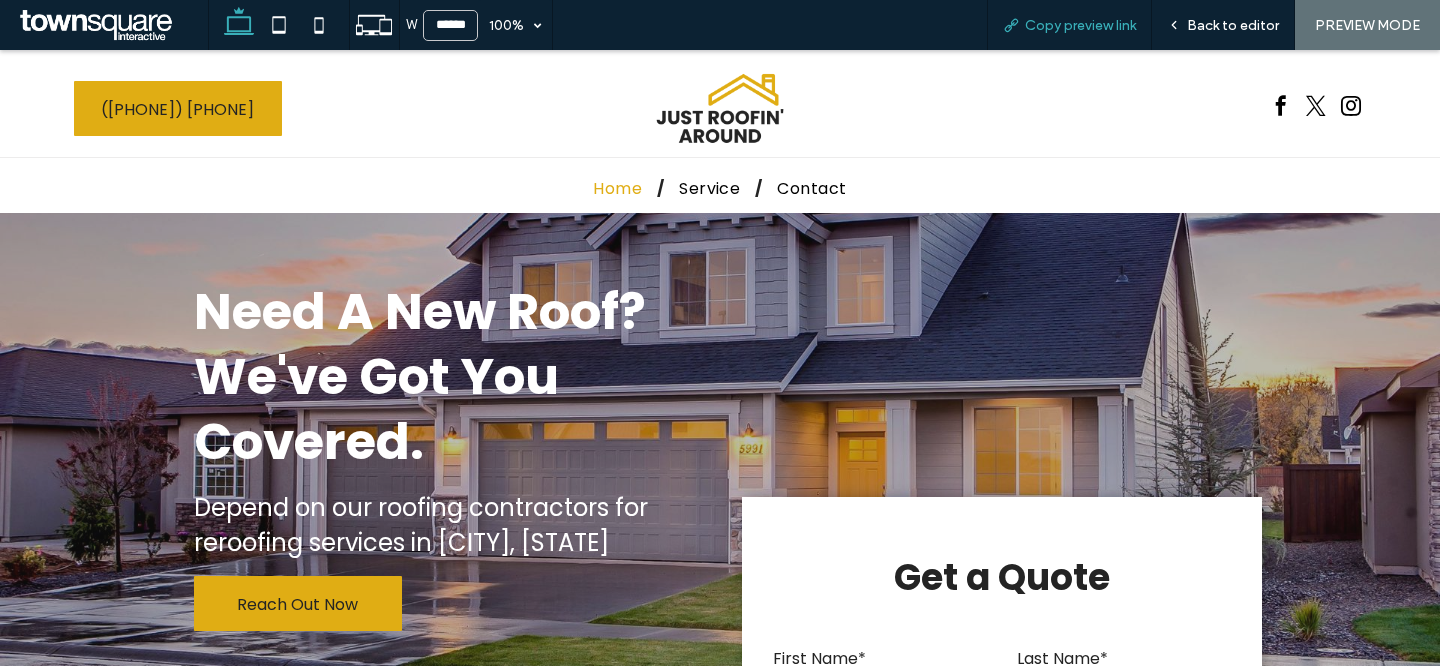 click on "Copy preview link" at bounding box center (1080, 25) 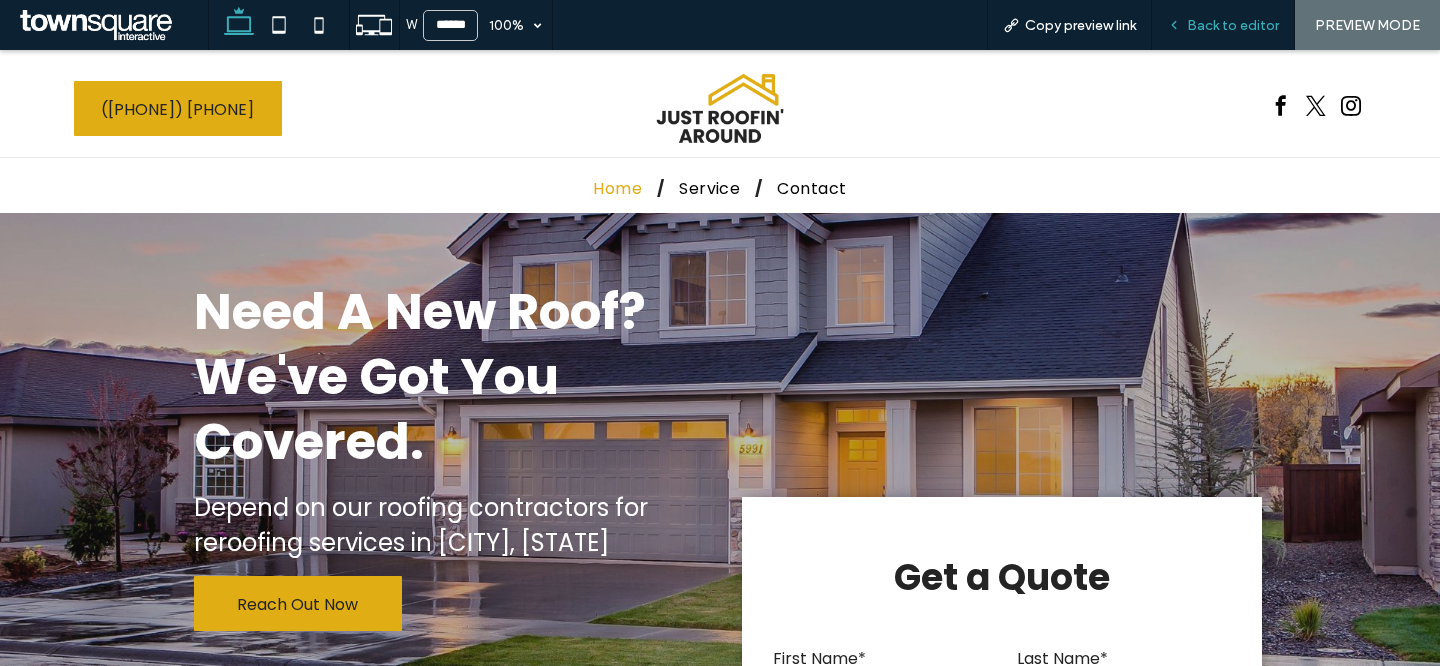 click on "Back to editor" at bounding box center (1233, 25) 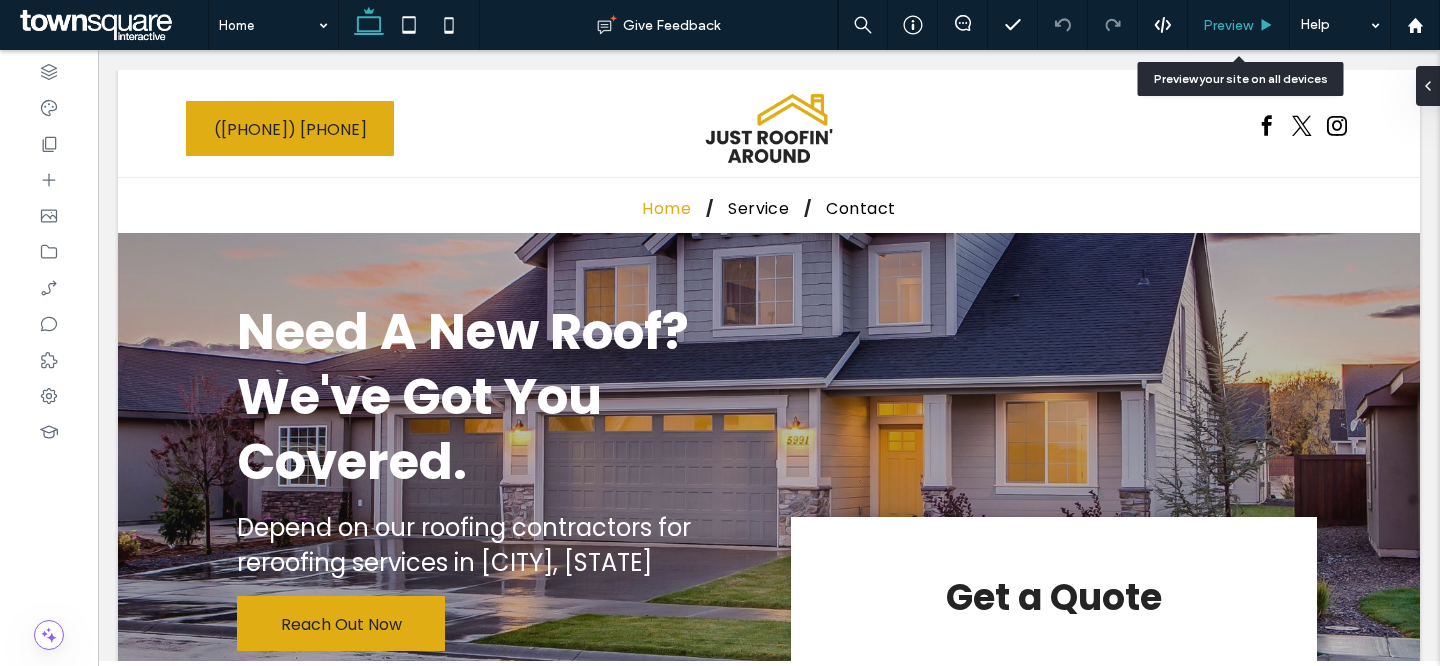 click on "Preview" at bounding box center (1228, 25) 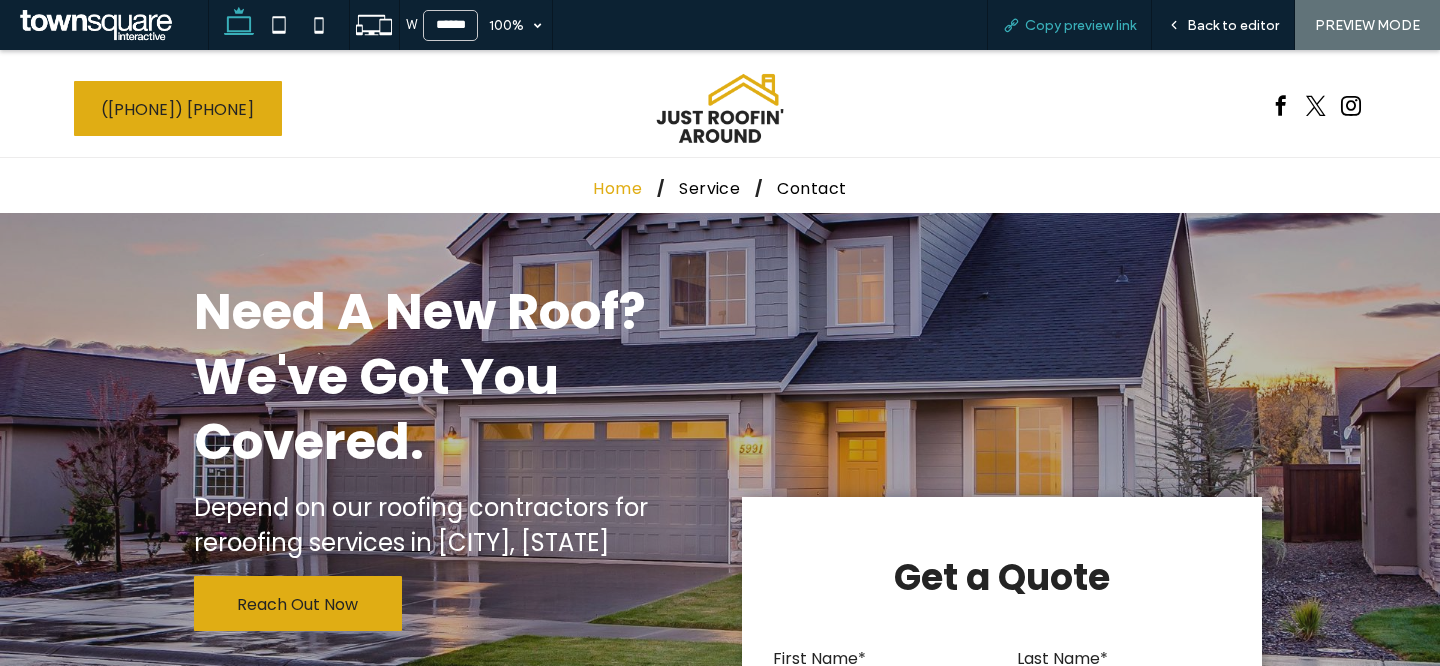 click on "Copy preview link" at bounding box center [1069, 25] 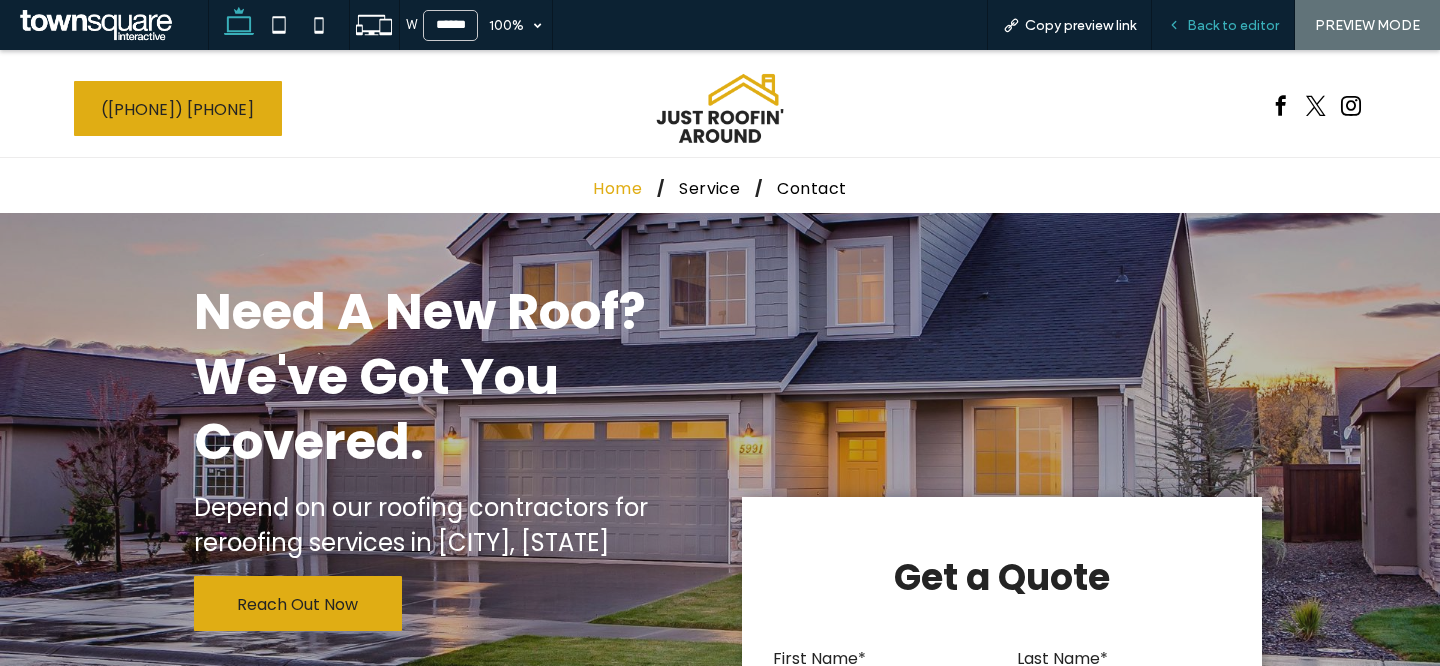 click on "Back to editor" at bounding box center (1223, 25) 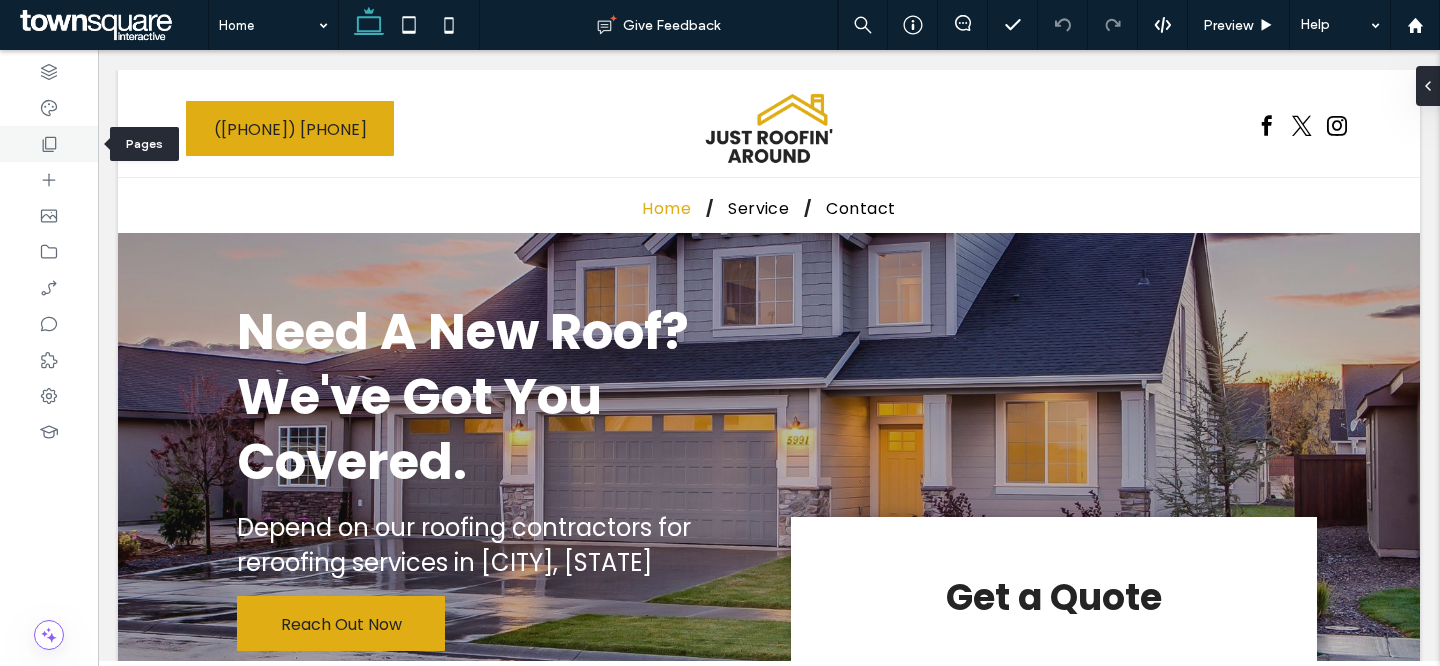 click 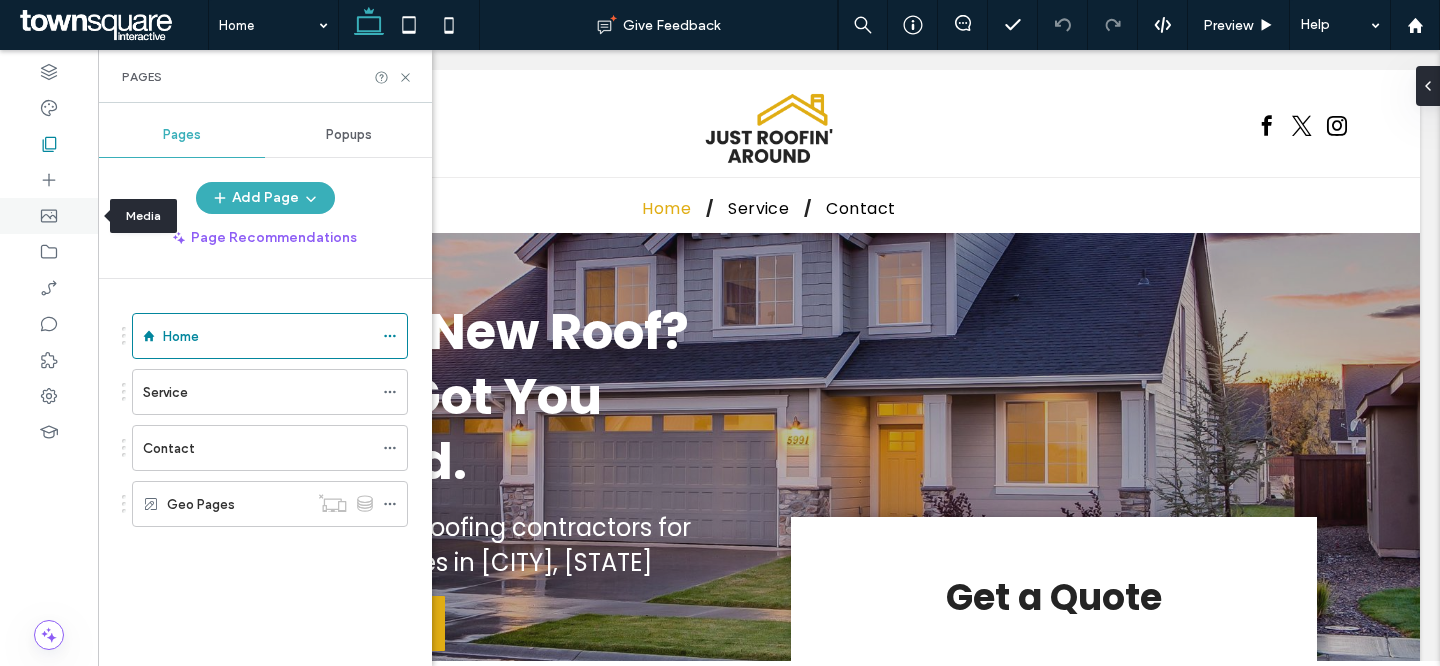 click 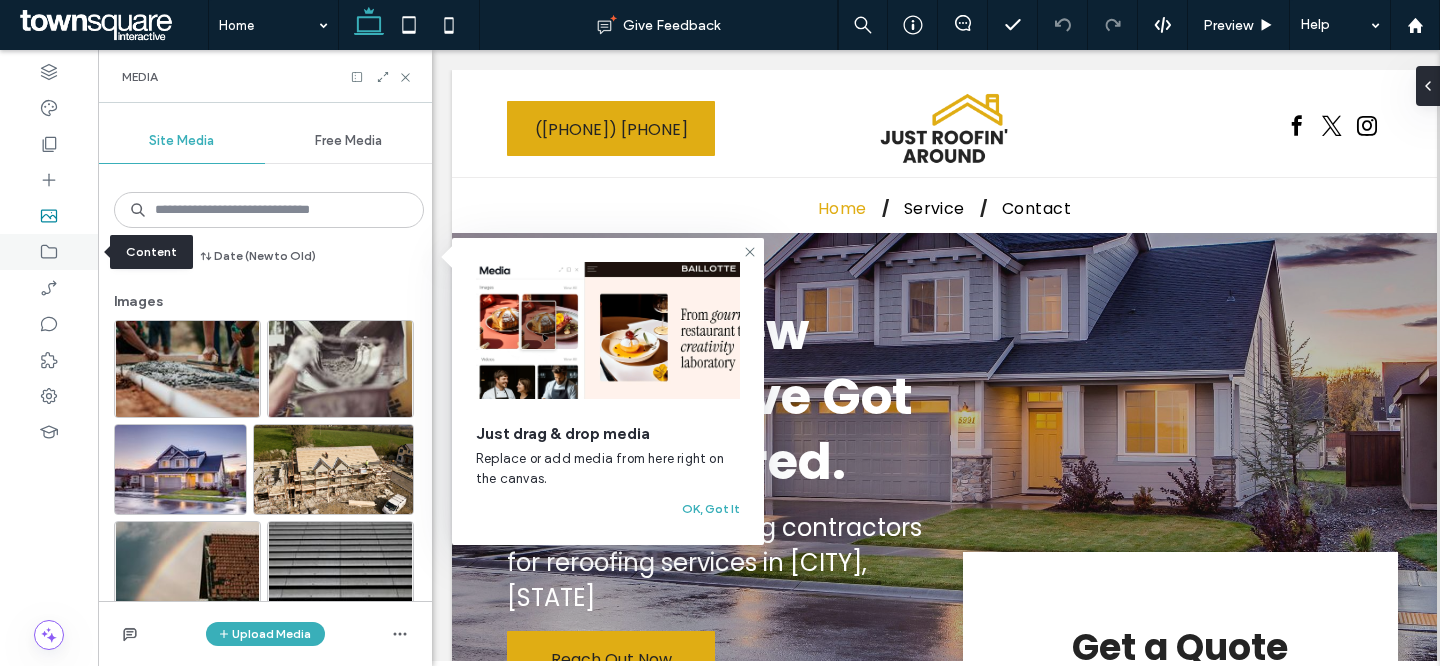 click at bounding box center [49, 252] 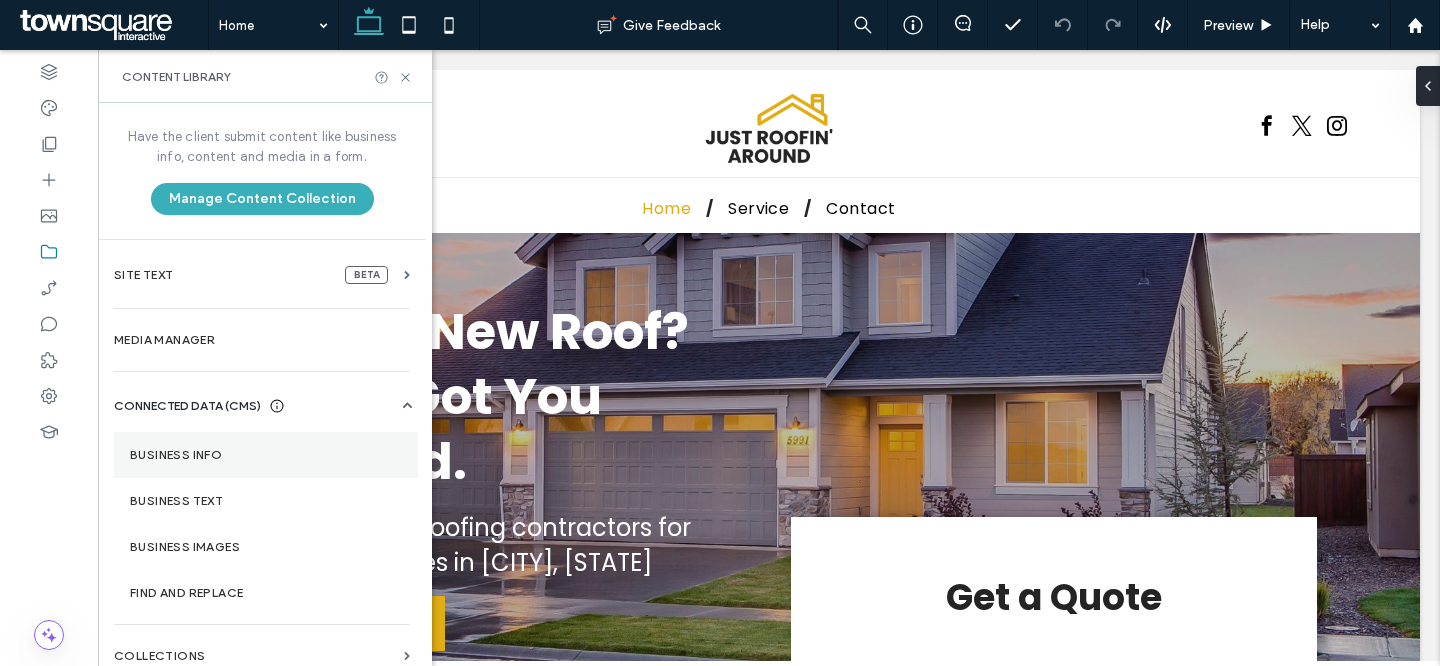 click on "Business Info" at bounding box center [266, 455] 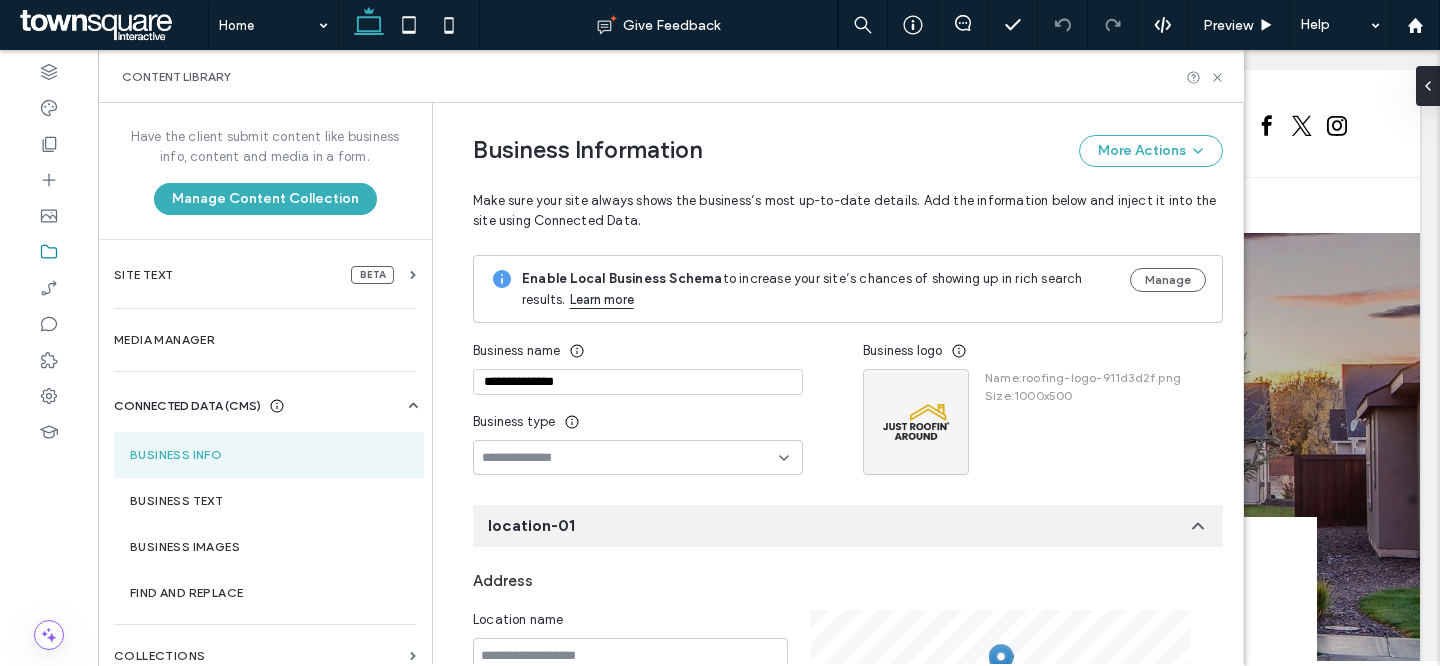 scroll, scrollTop: 0, scrollLeft: 0, axis: both 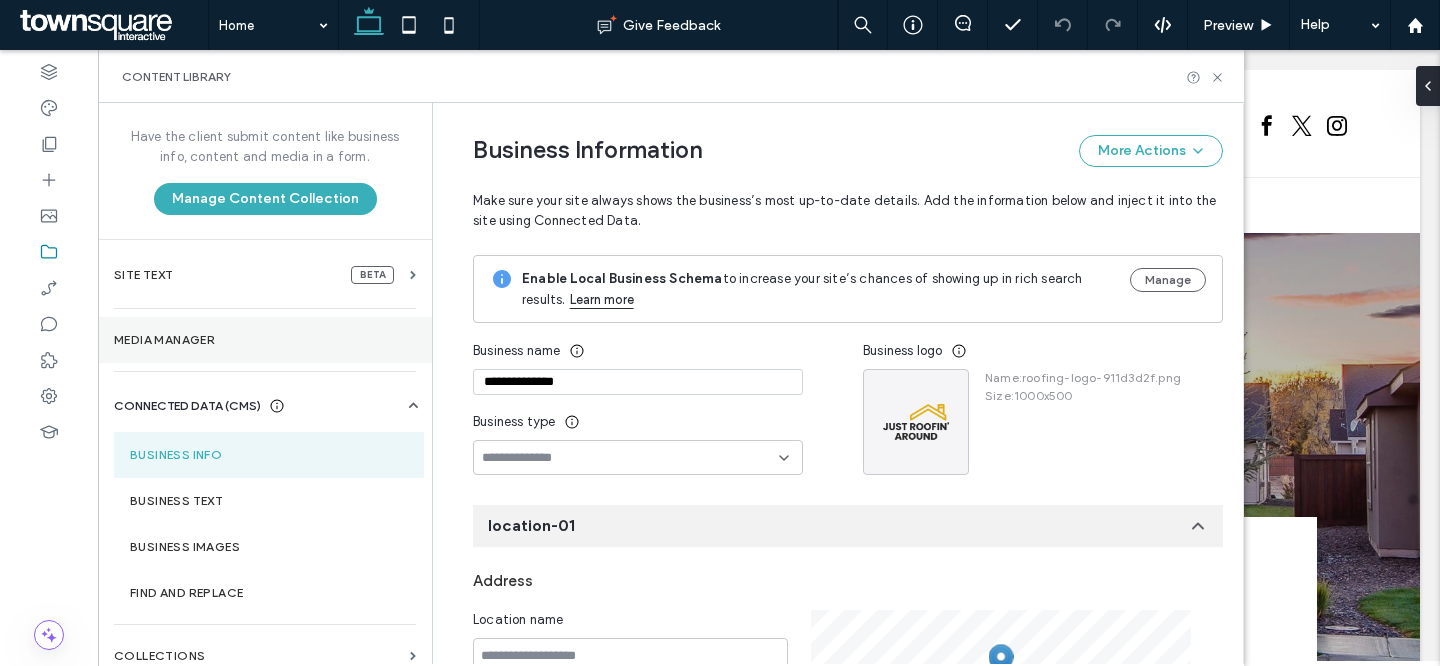 drag, startPoint x: 599, startPoint y: 383, endPoint x: 216, endPoint y: 350, distance: 384.41904 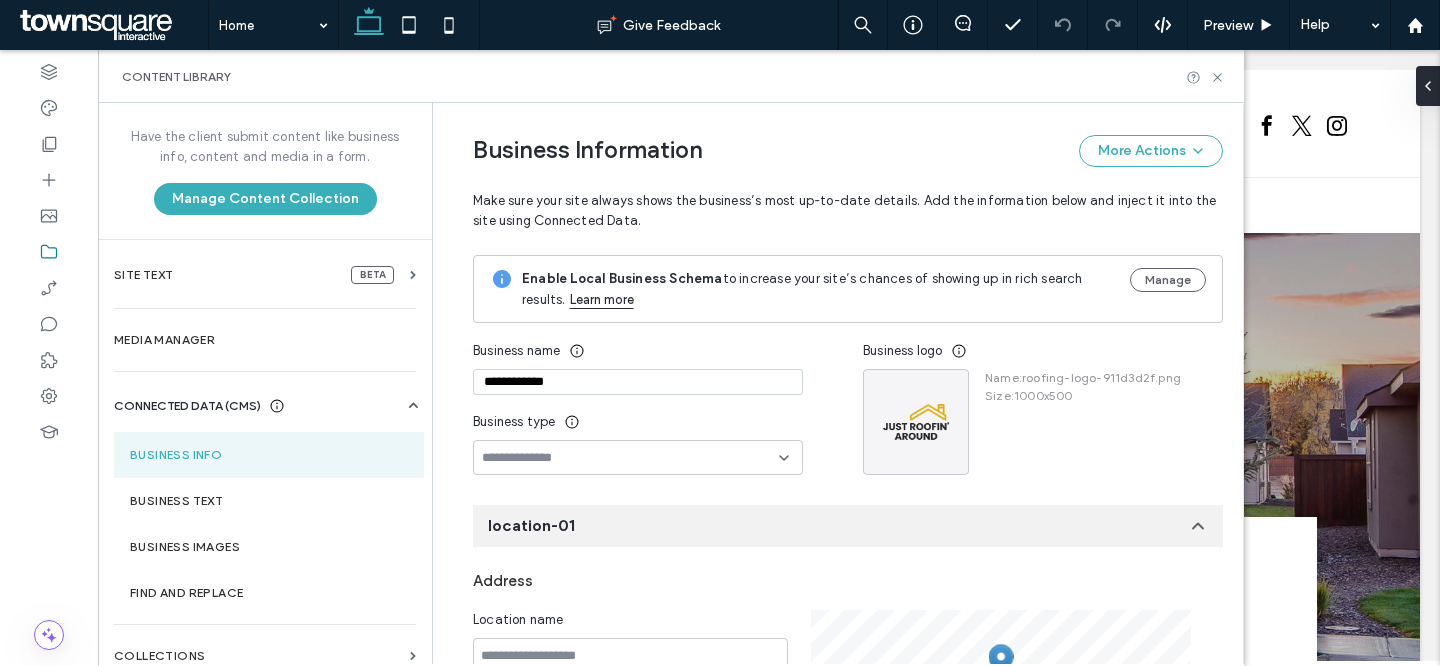 scroll, scrollTop: 496, scrollLeft: 0, axis: vertical 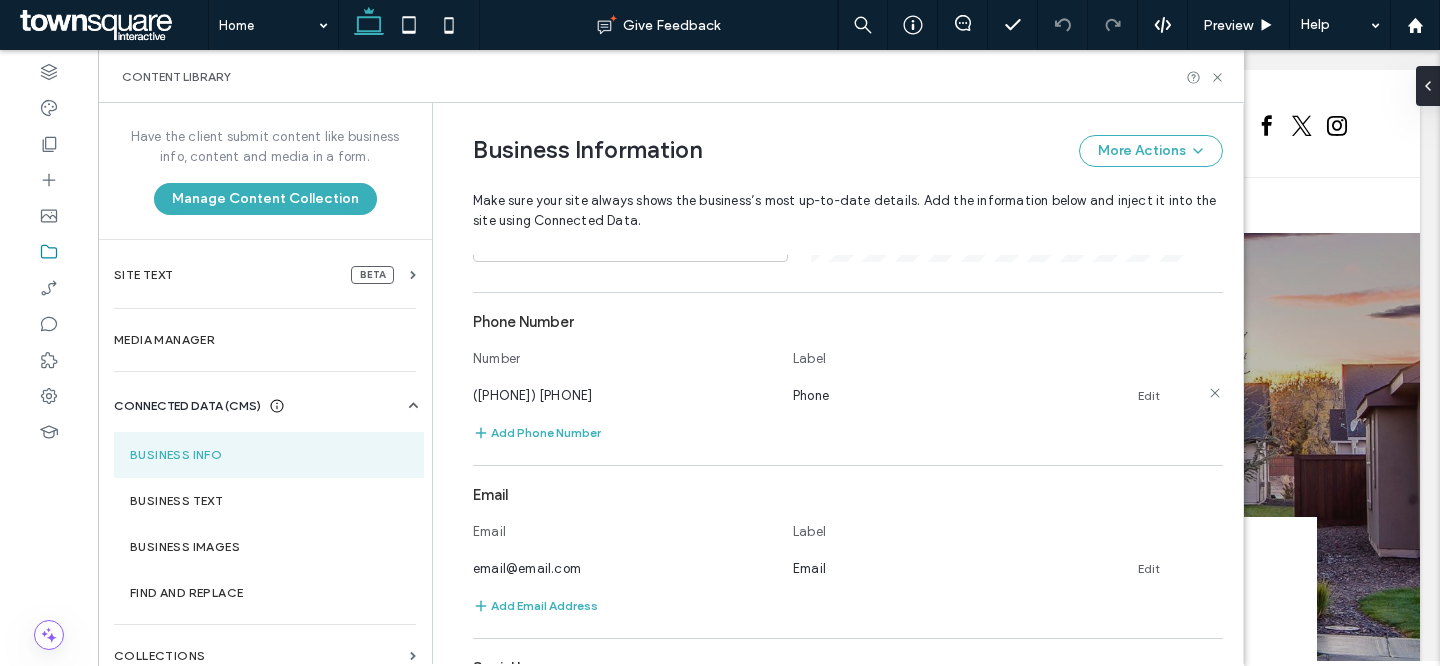 type on "**********" 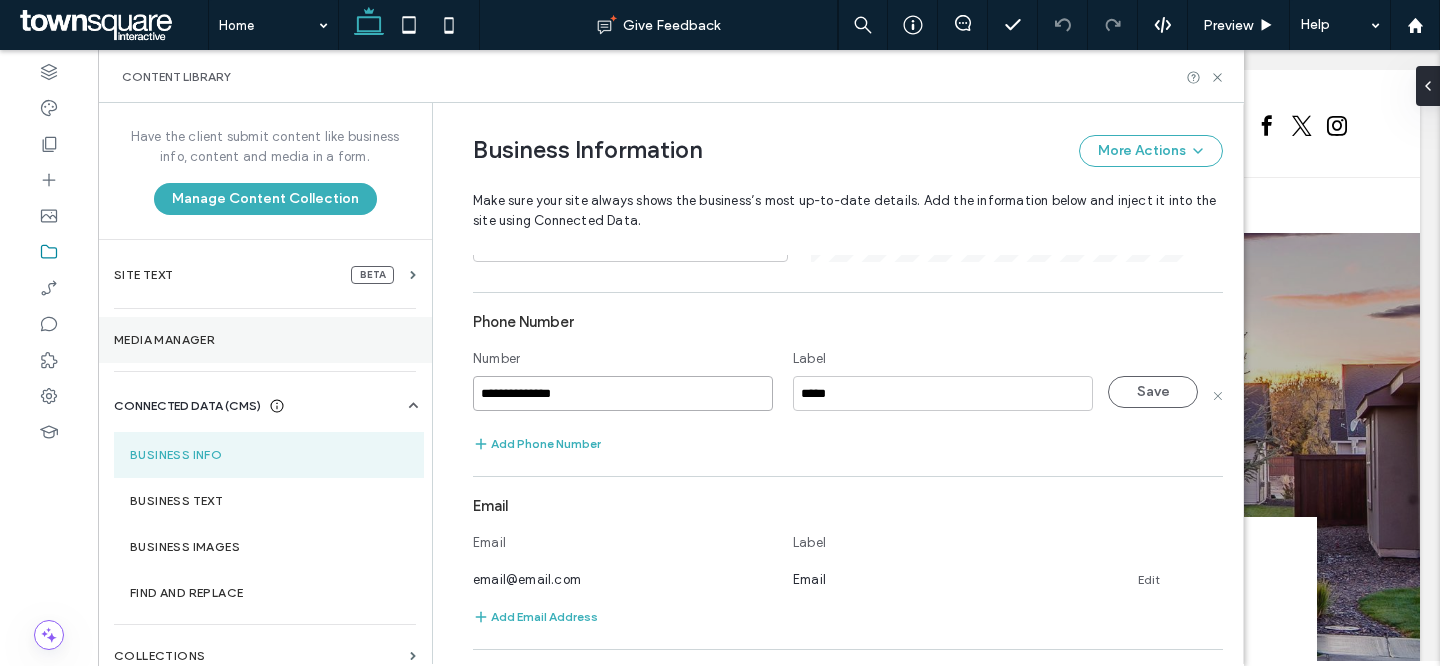 drag, startPoint x: 627, startPoint y: 401, endPoint x: 250, endPoint y: 323, distance: 384.9844 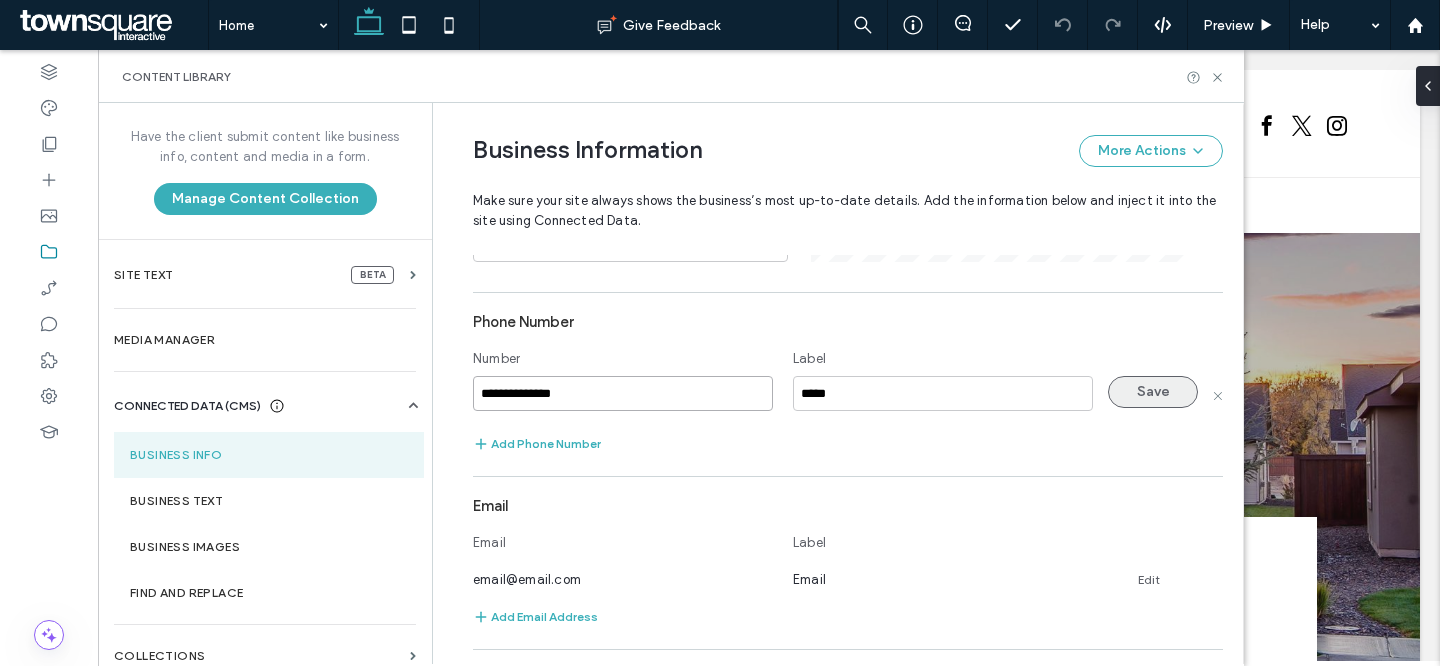 type on "**********" 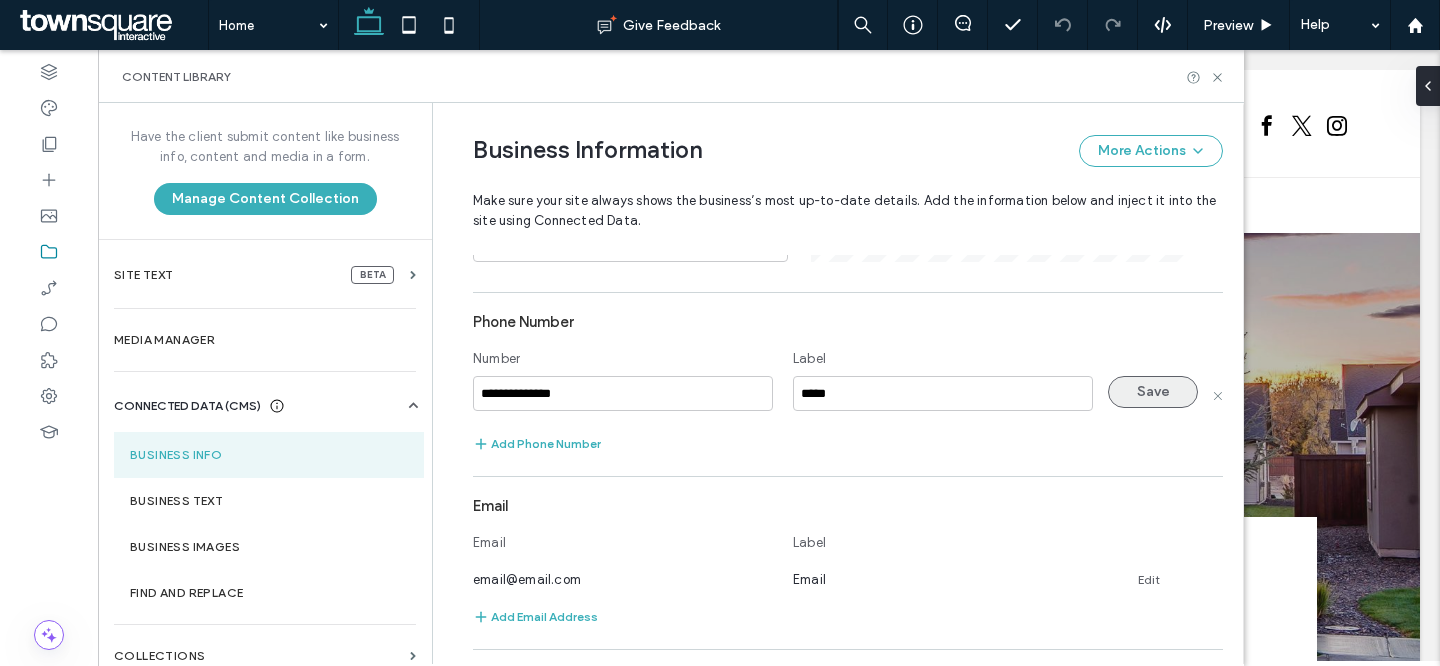 click on "Save" at bounding box center [1153, 392] 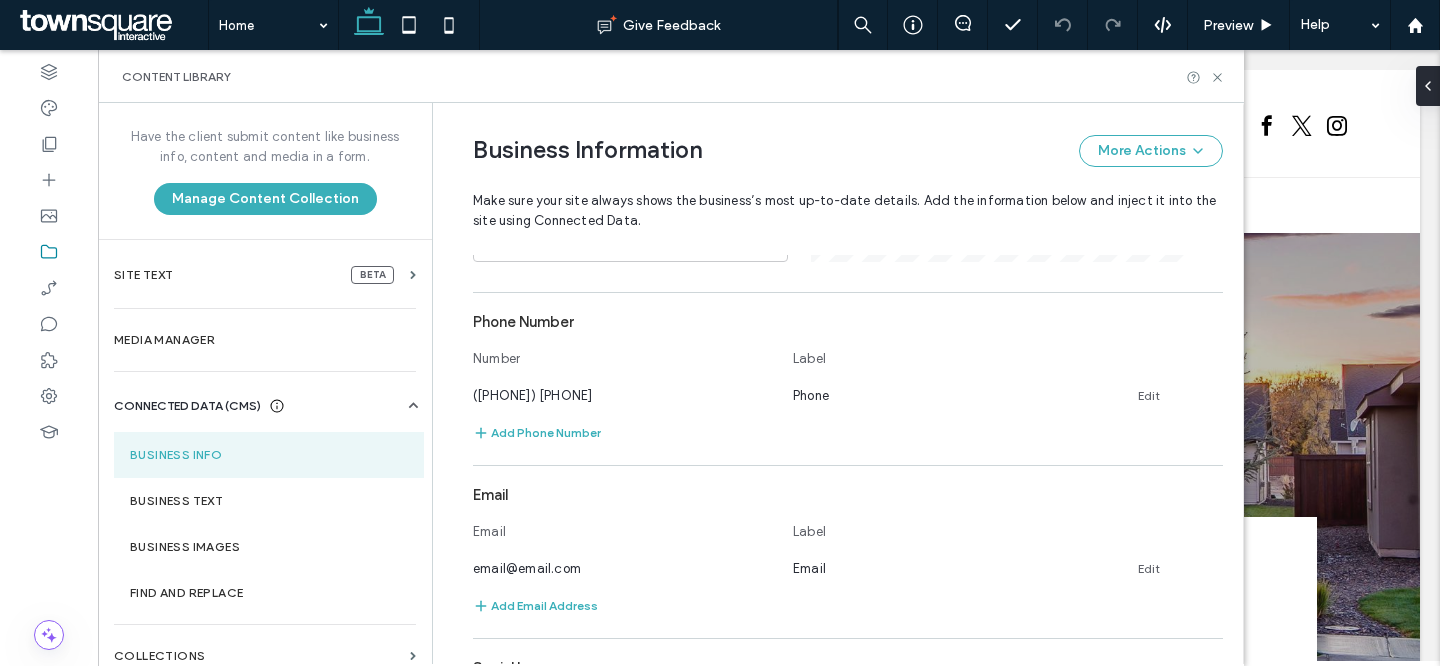 scroll, scrollTop: 600, scrollLeft: 0, axis: vertical 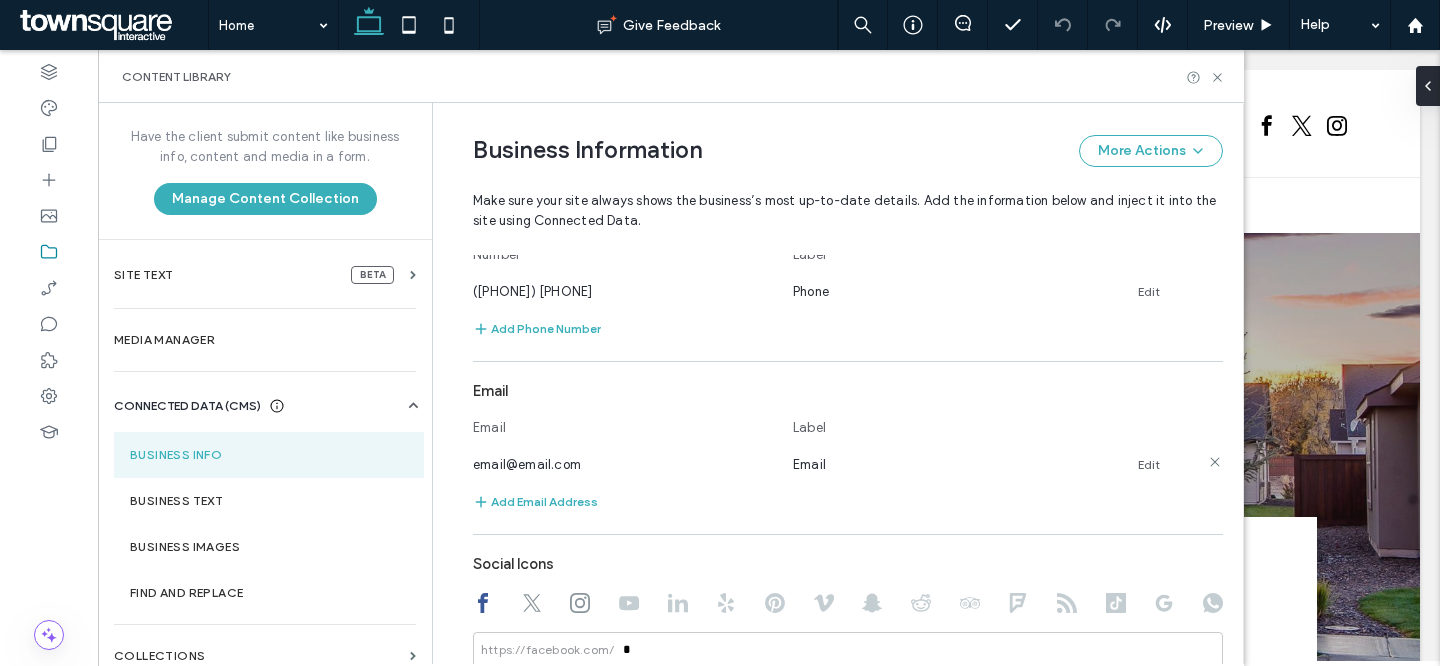 click on "Edit" at bounding box center (1149, 465) 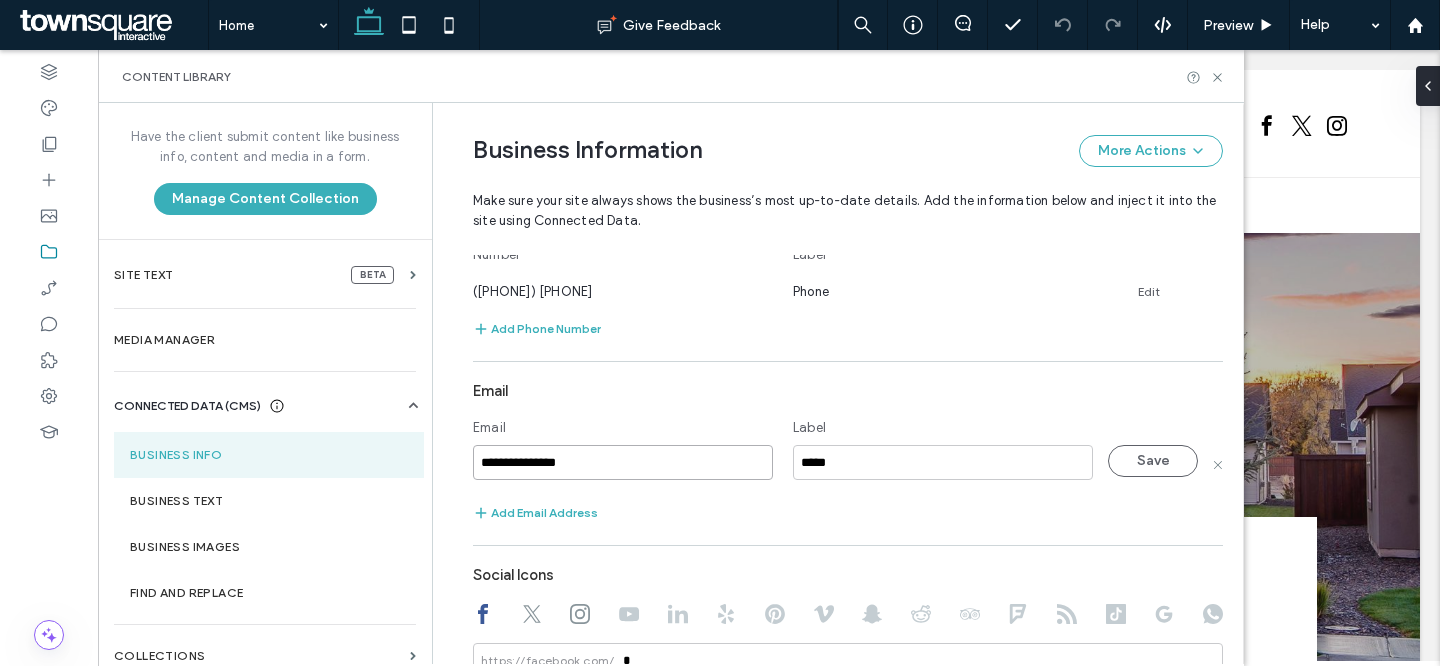 drag, startPoint x: 611, startPoint y: 478, endPoint x: 286, endPoint y: 420, distance: 330.13483 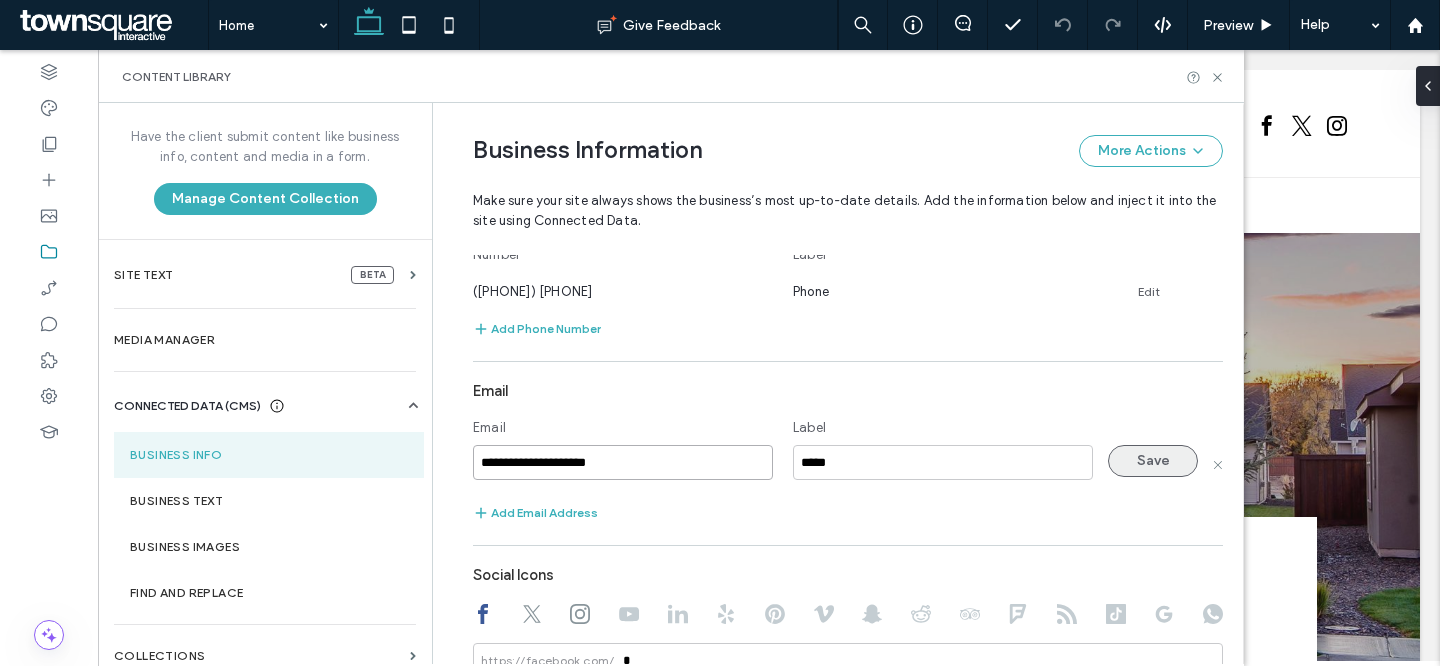type on "**********" 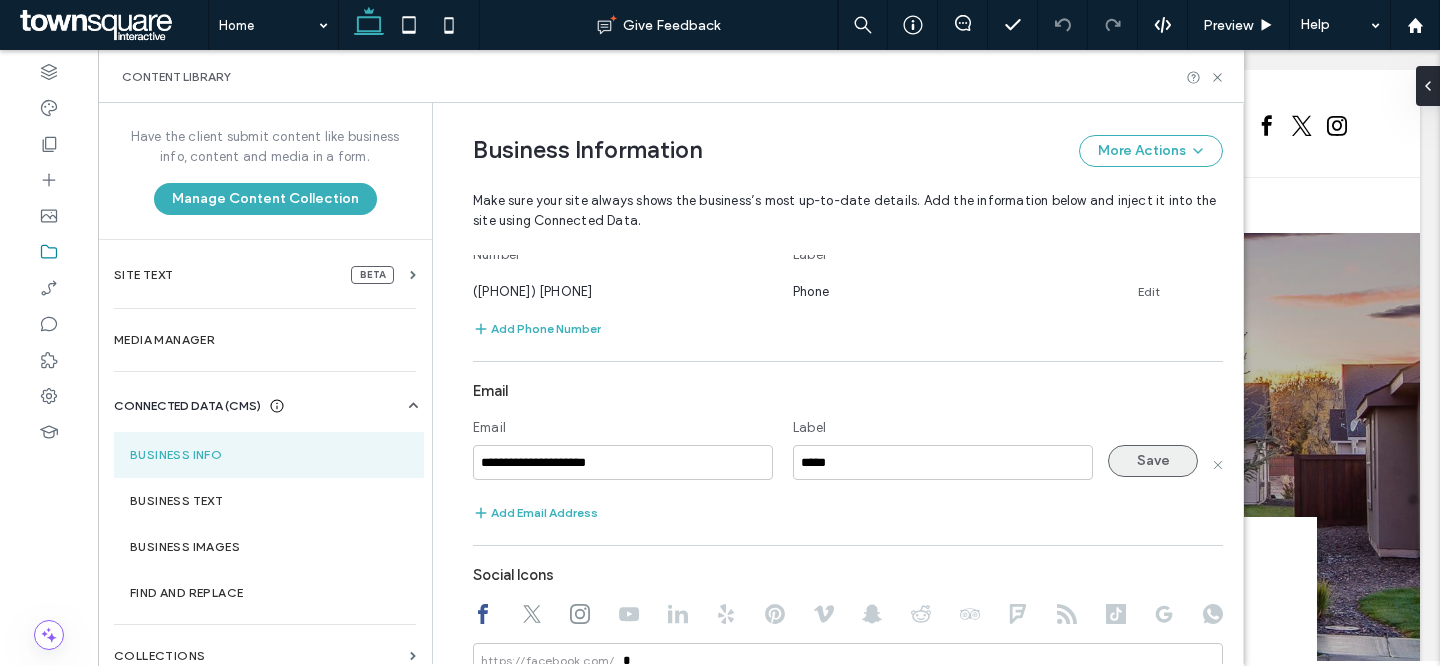 click on "Save" at bounding box center (1153, 461) 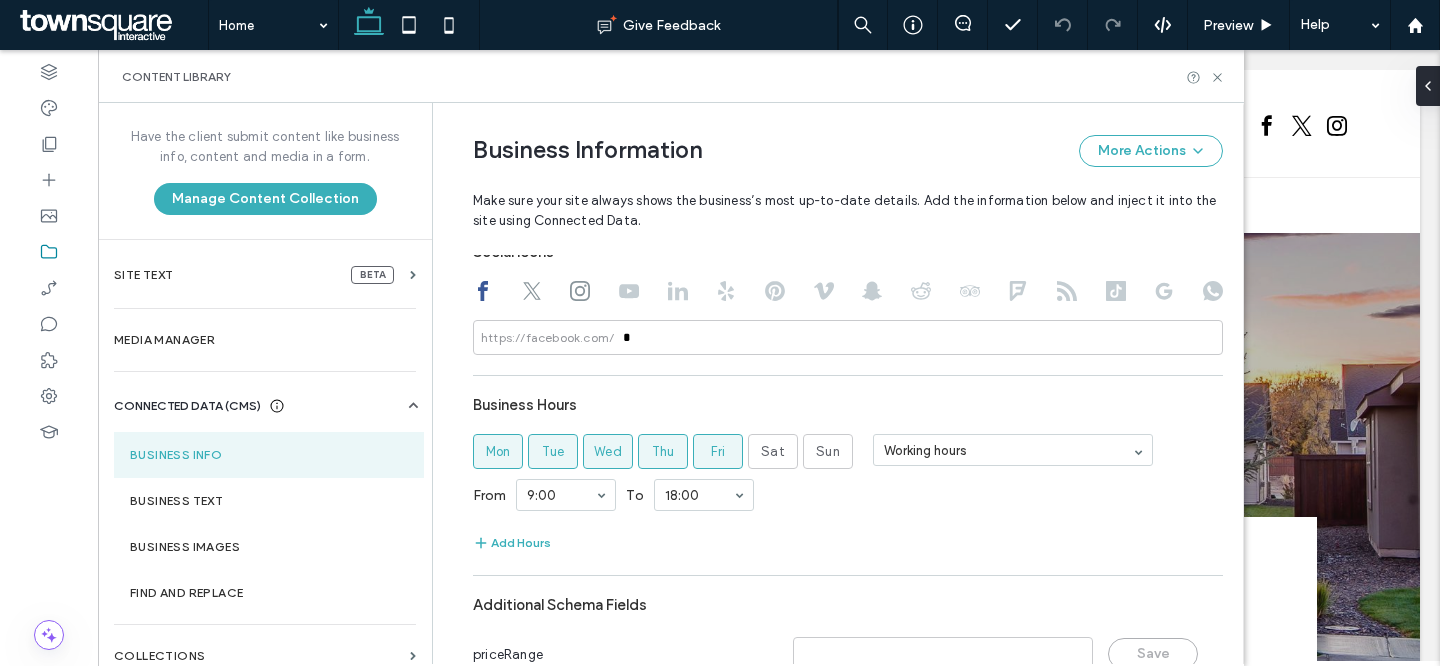 scroll, scrollTop: 903, scrollLeft: 0, axis: vertical 